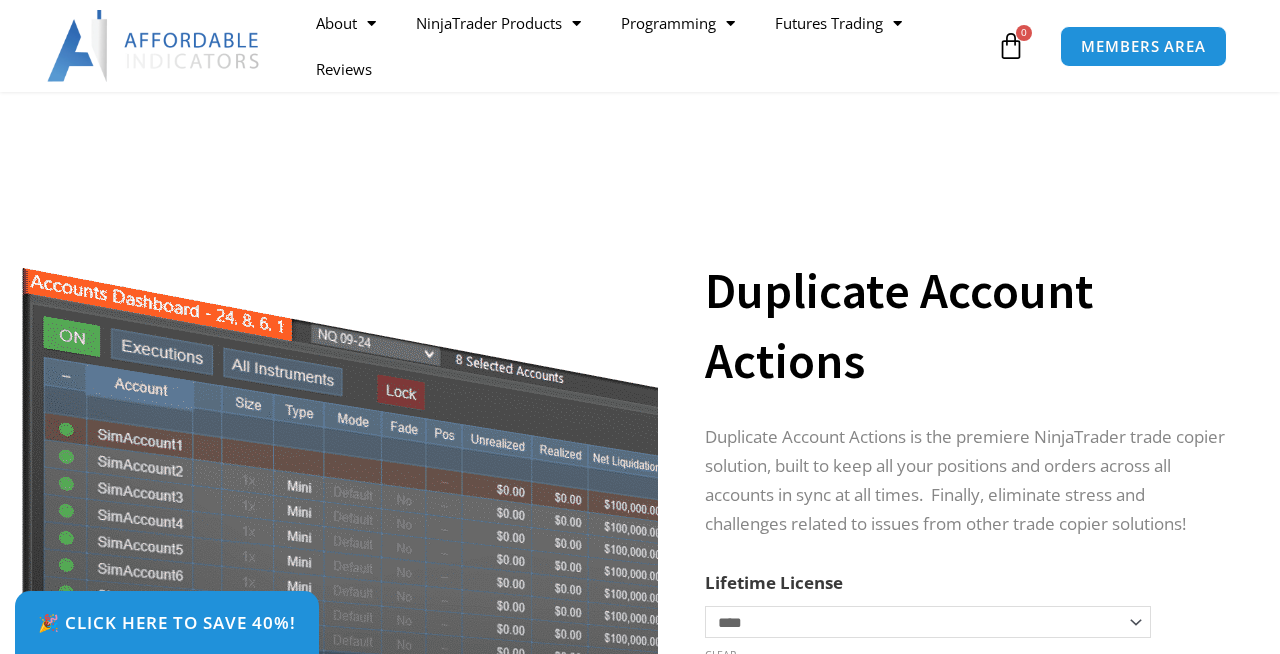 scroll, scrollTop: 164, scrollLeft: 0, axis: vertical 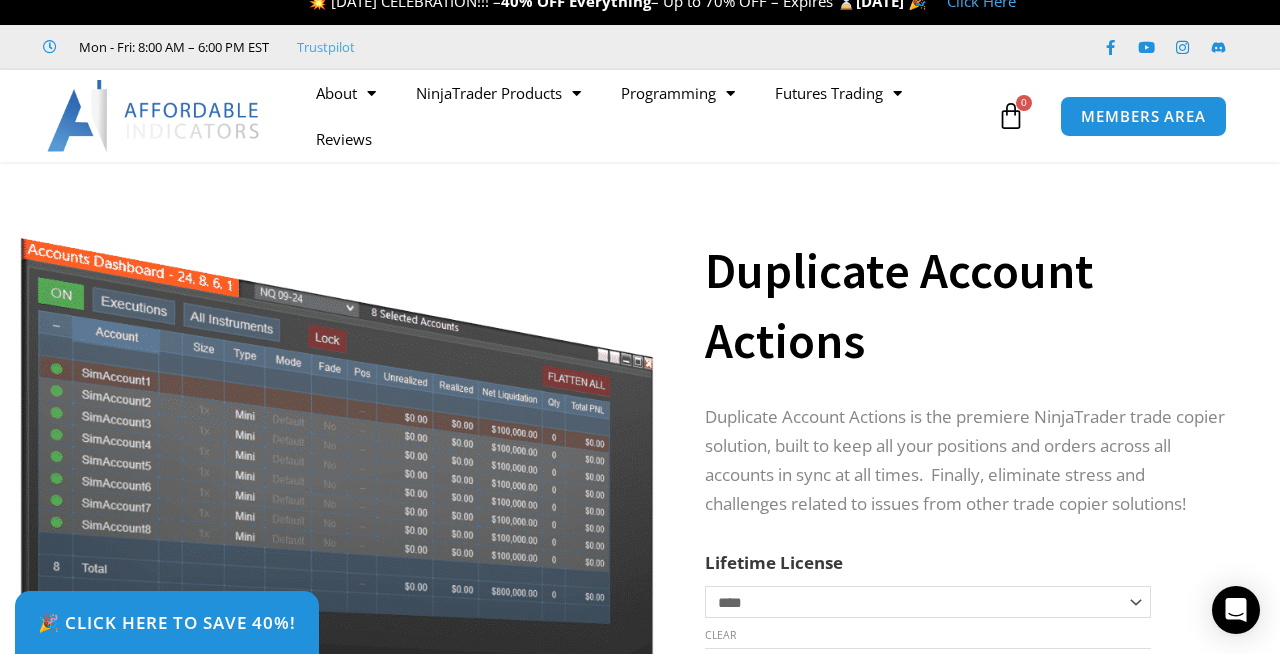 click at bounding box center (154, 116) 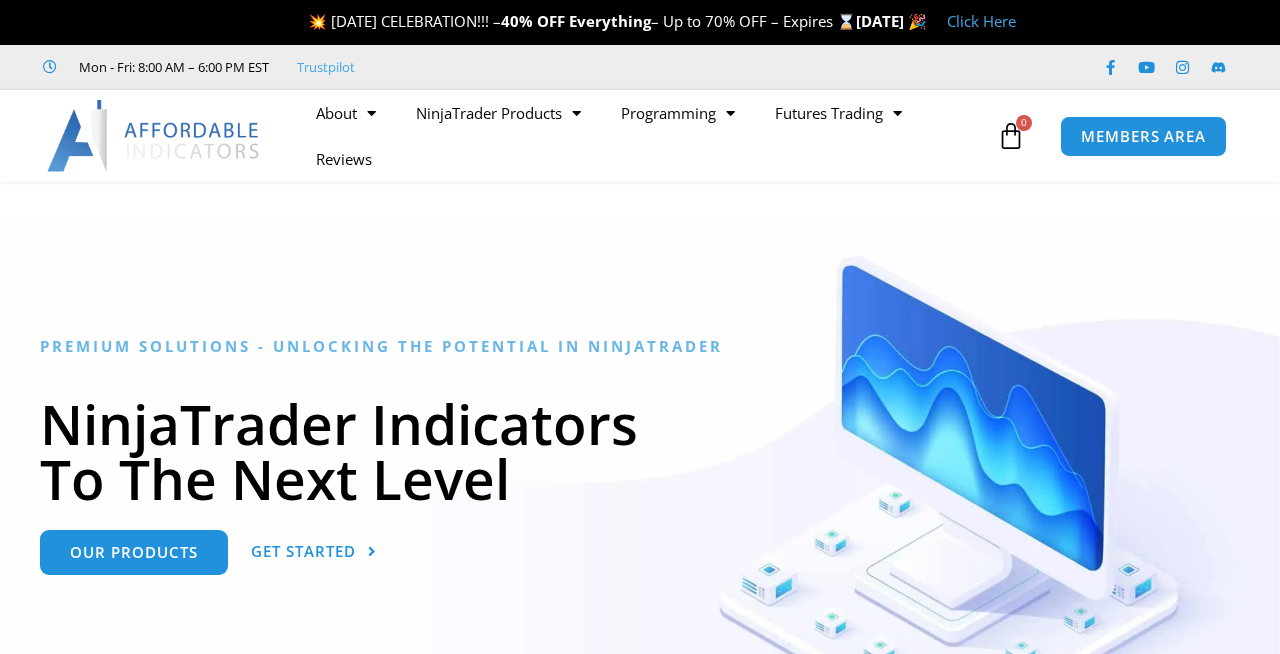 scroll, scrollTop: 0, scrollLeft: 0, axis: both 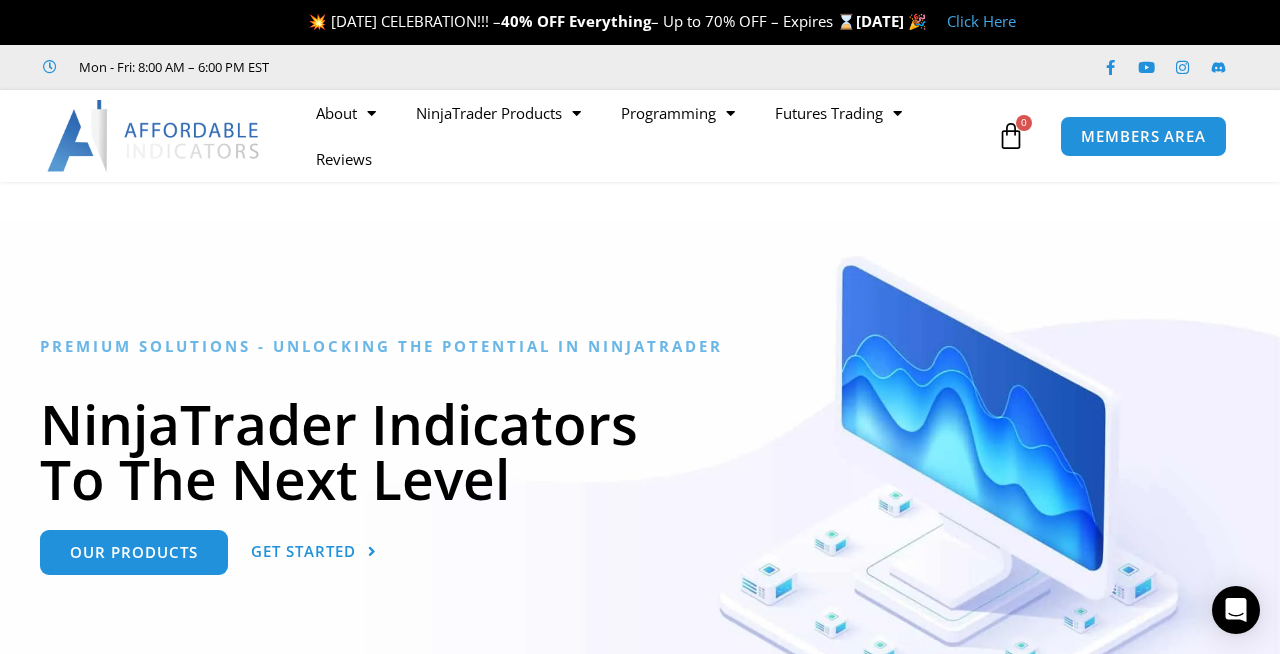click on "Click Here" at bounding box center (981, 21) 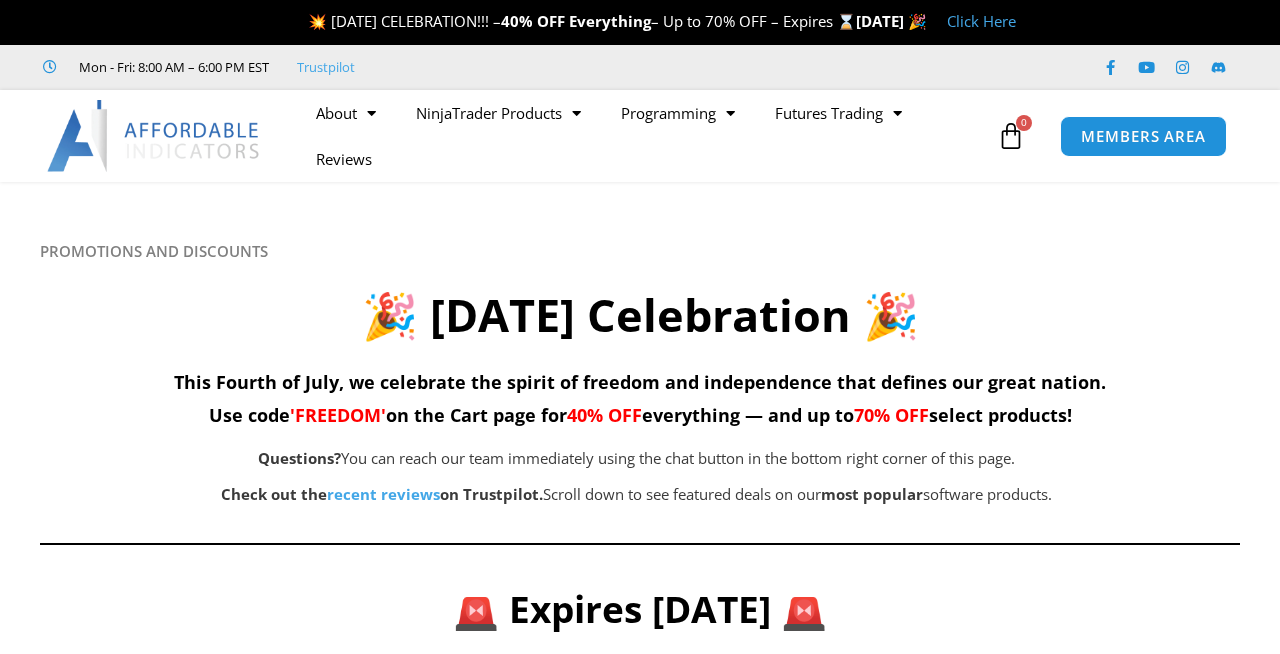 scroll, scrollTop: 0, scrollLeft: 0, axis: both 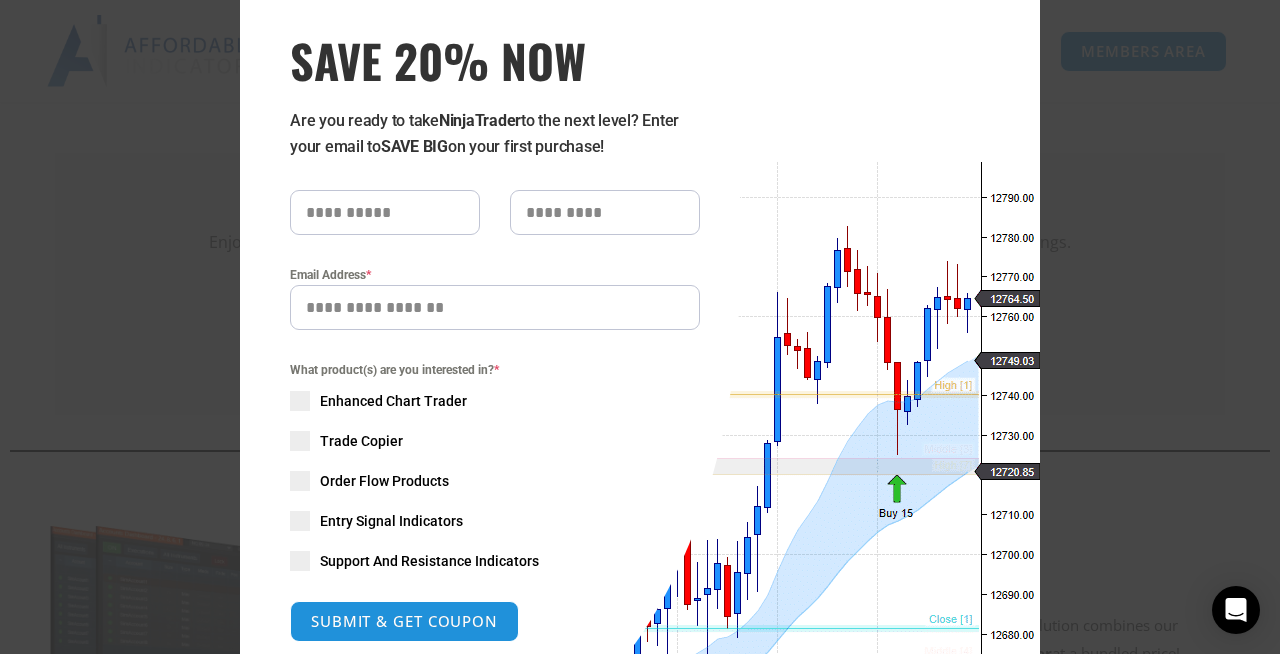 click on "Close this module   SAVE 20% NOW Are you ready to take  NinjaTrader  to the next level? Enter your email to  SAVE BIG  on your first purchase!   Email Address  * What product(s) are you interested in?  * Enhanced Chart Trader Trade Copier Order Flow Products Entry Signal Indicators Support And Resistance Indicators SUBMIT & GET COUPON Please do not fill in this field." at bounding box center (640, 395) 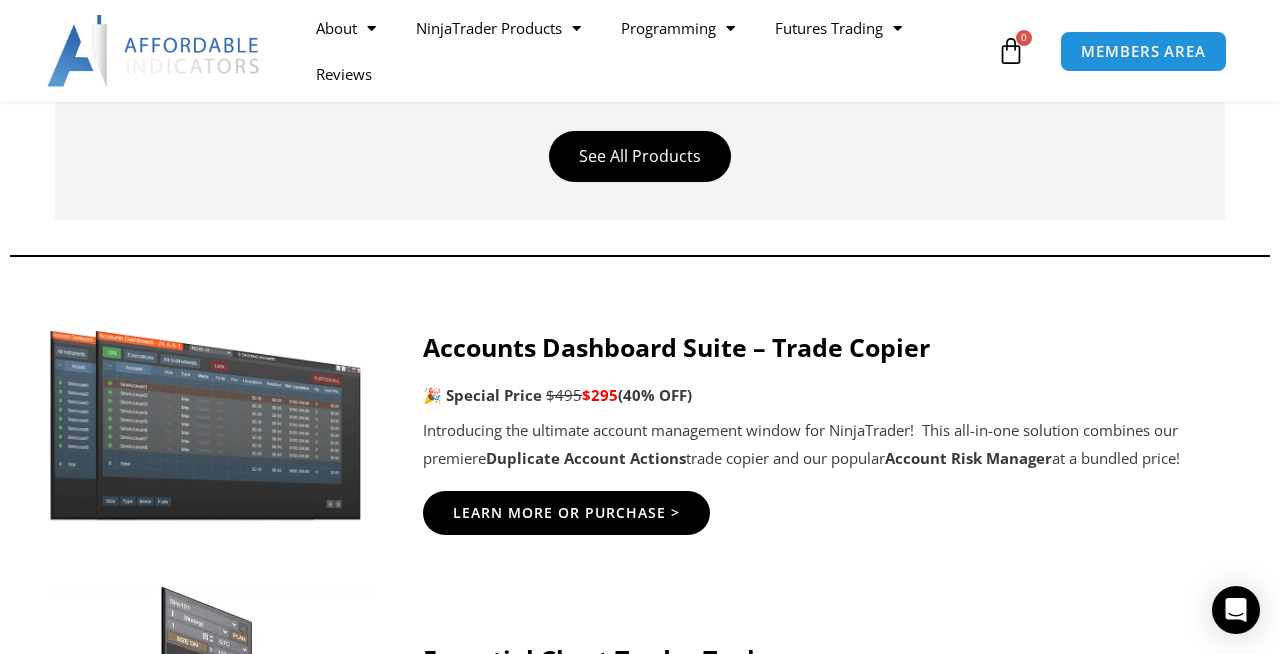 scroll, scrollTop: 894, scrollLeft: 0, axis: vertical 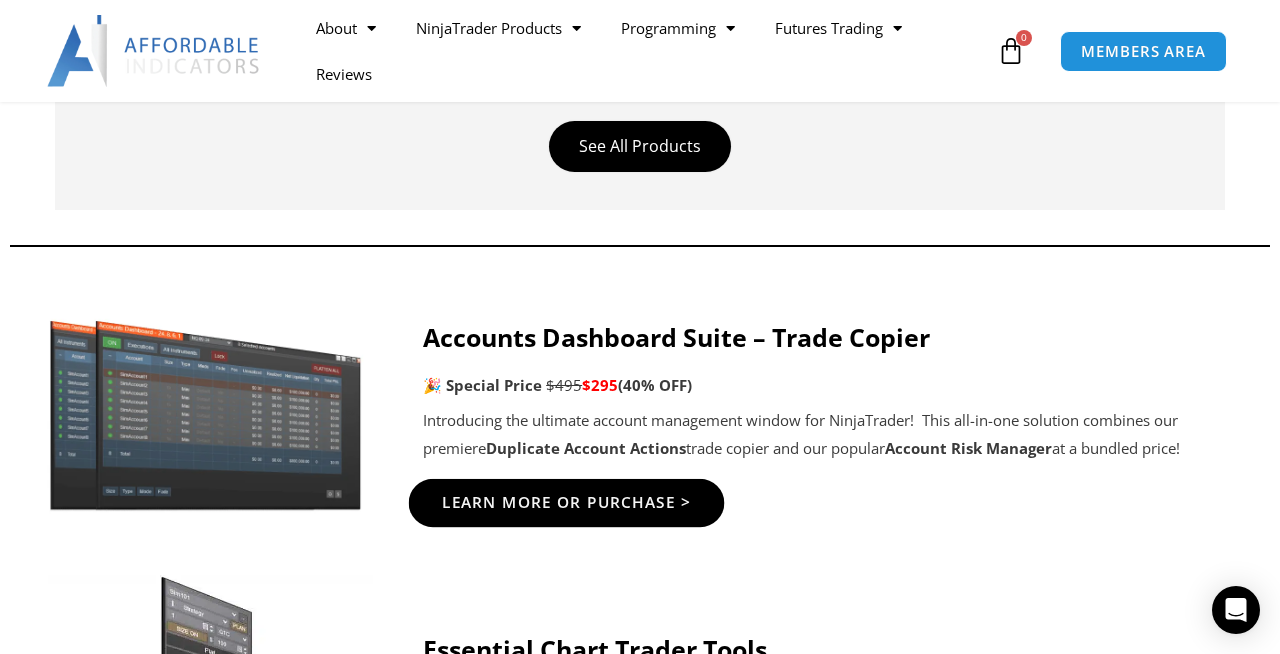 click on "Learn More Or Purchase >" at bounding box center [567, 502] 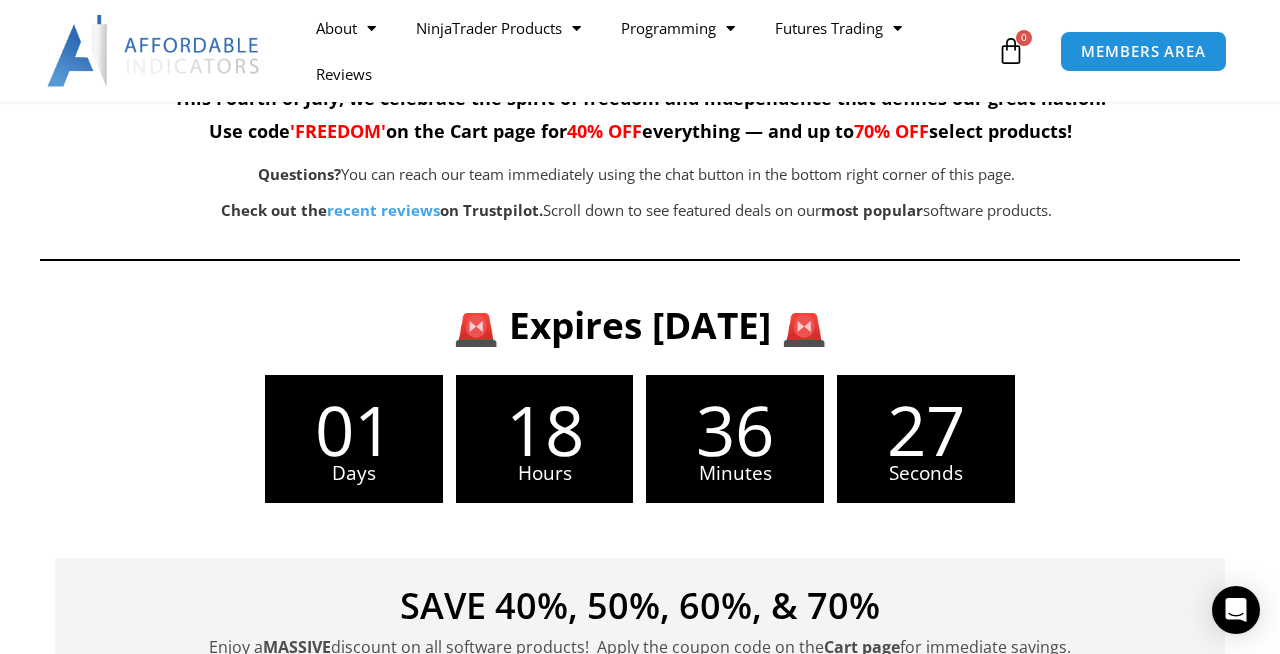 scroll, scrollTop: 264, scrollLeft: 0, axis: vertical 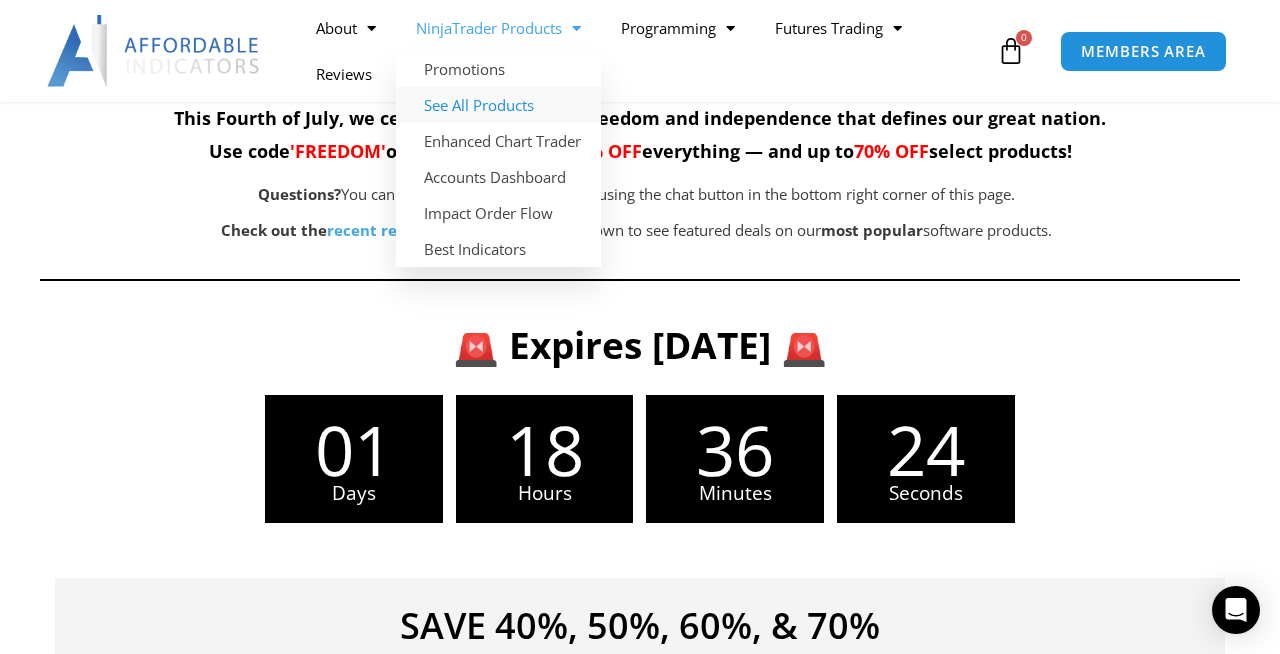 click on "See All Products" 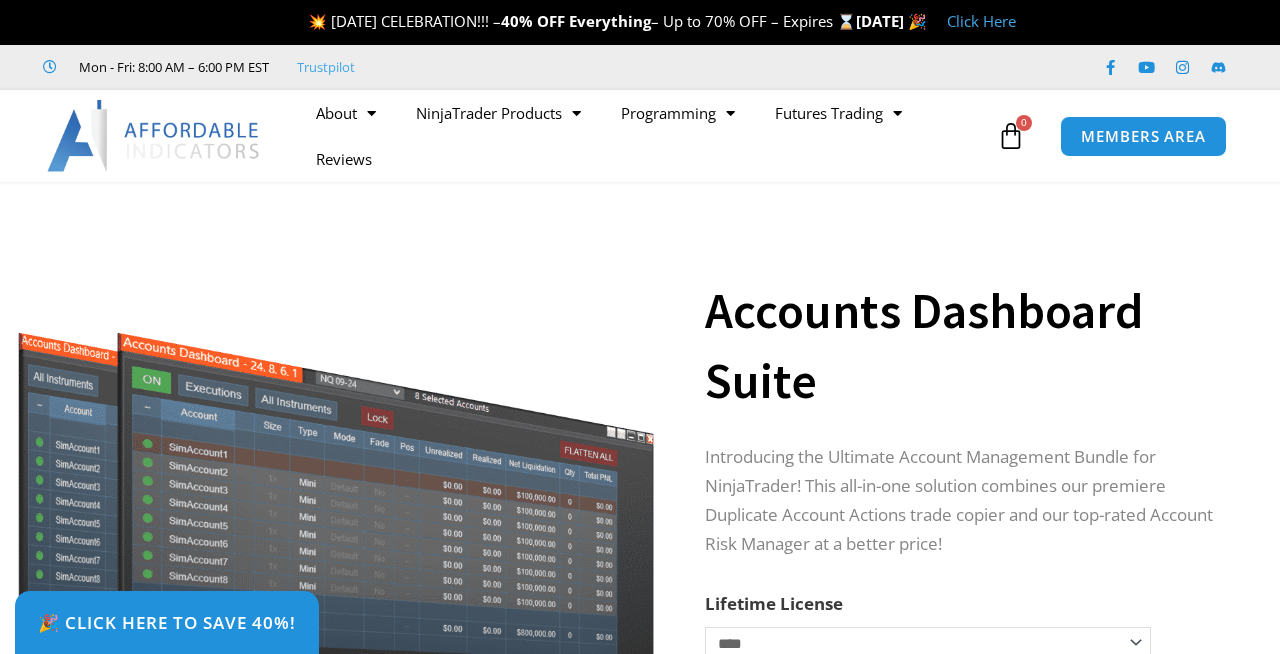 scroll, scrollTop: 151, scrollLeft: 0, axis: vertical 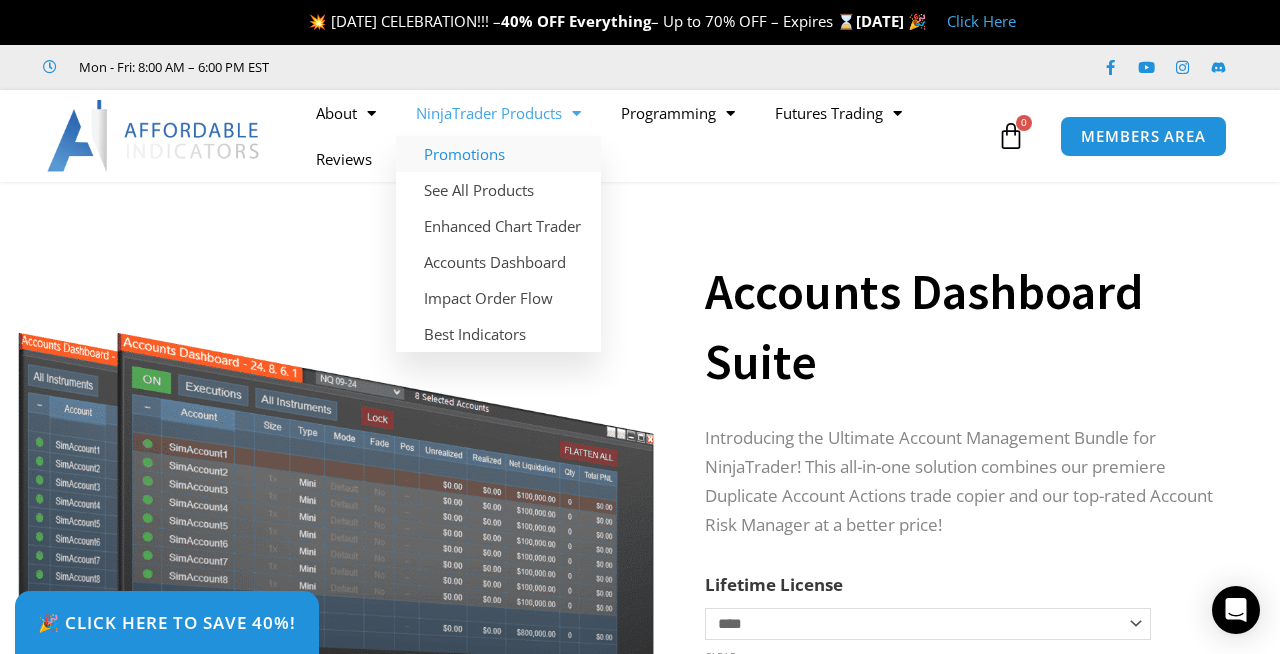 click on "Promotions" 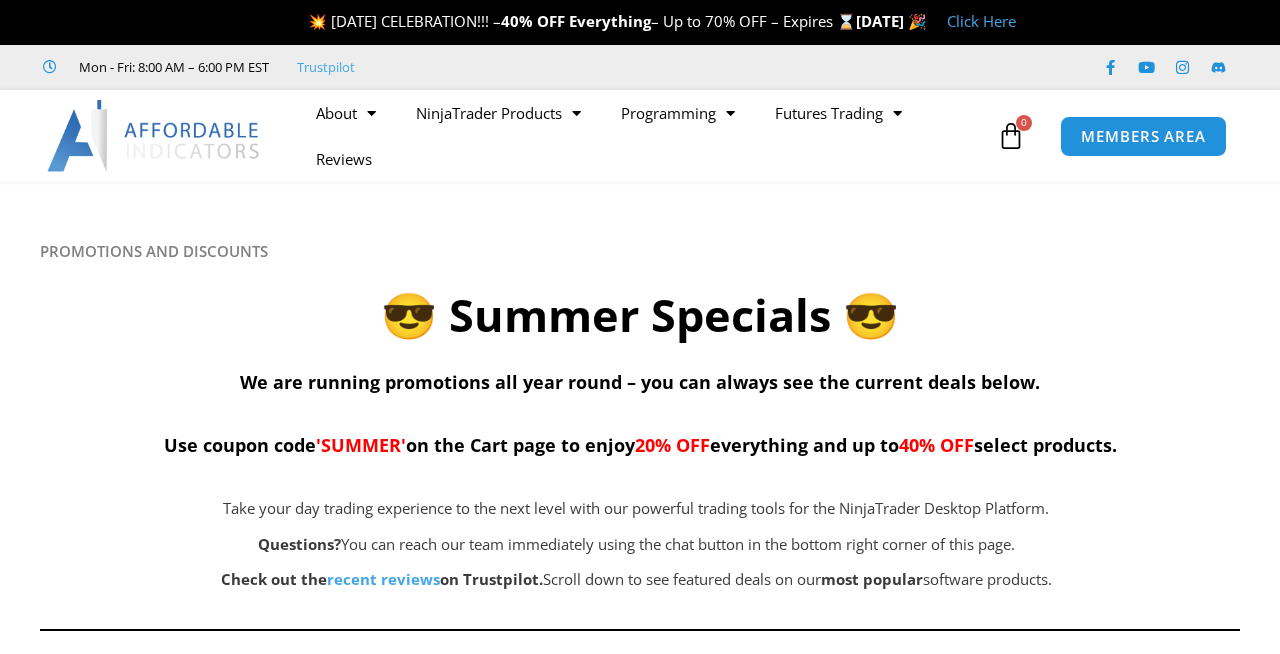 scroll, scrollTop: 0, scrollLeft: 0, axis: both 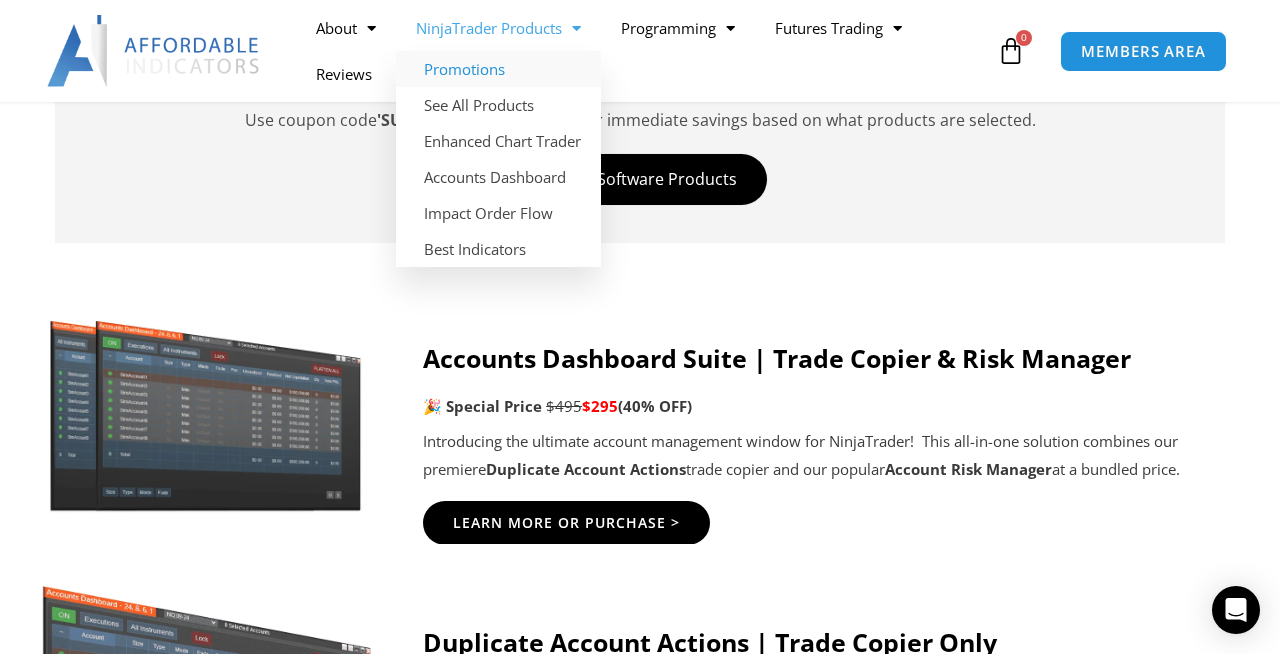 click on "Promotions" 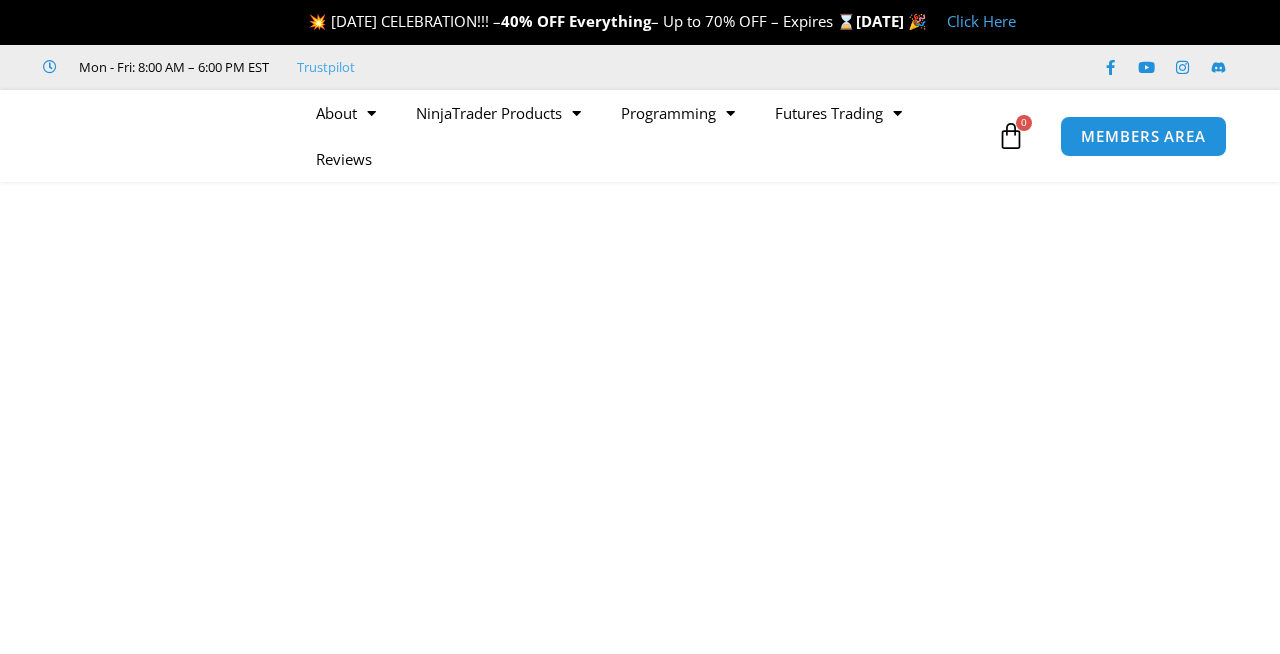scroll, scrollTop: 0, scrollLeft: 0, axis: both 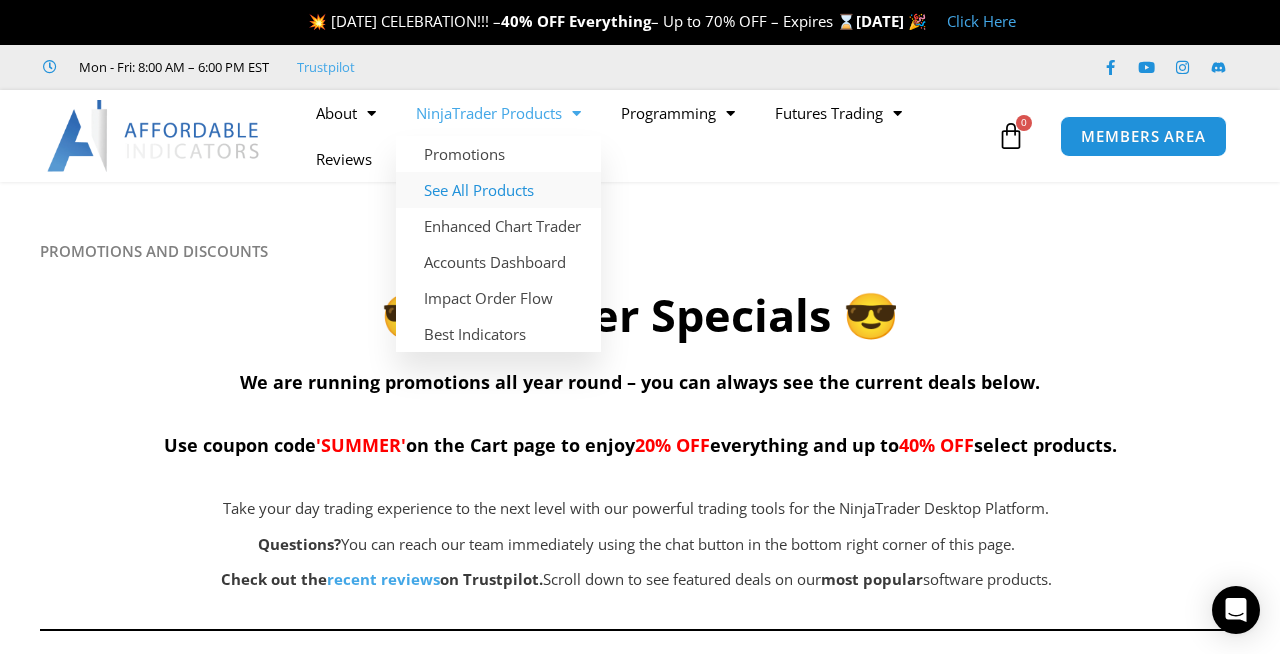 click on "See All Products" 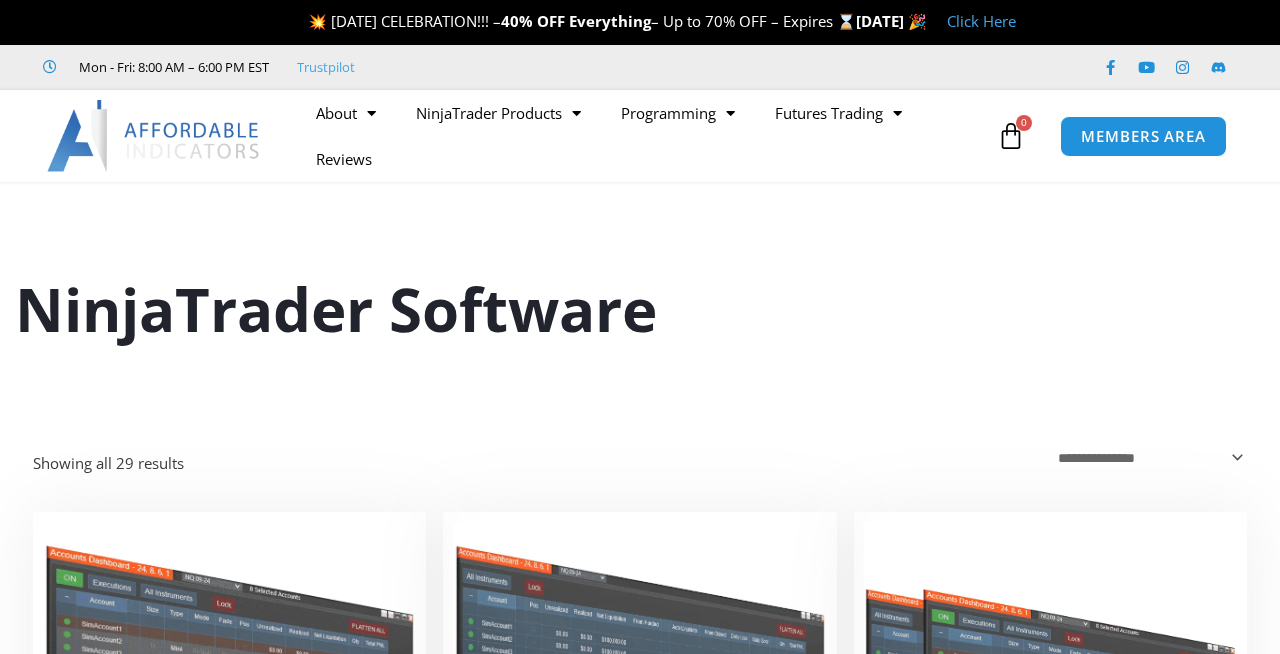 scroll, scrollTop: 0, scrollLeft: 0, axis: both 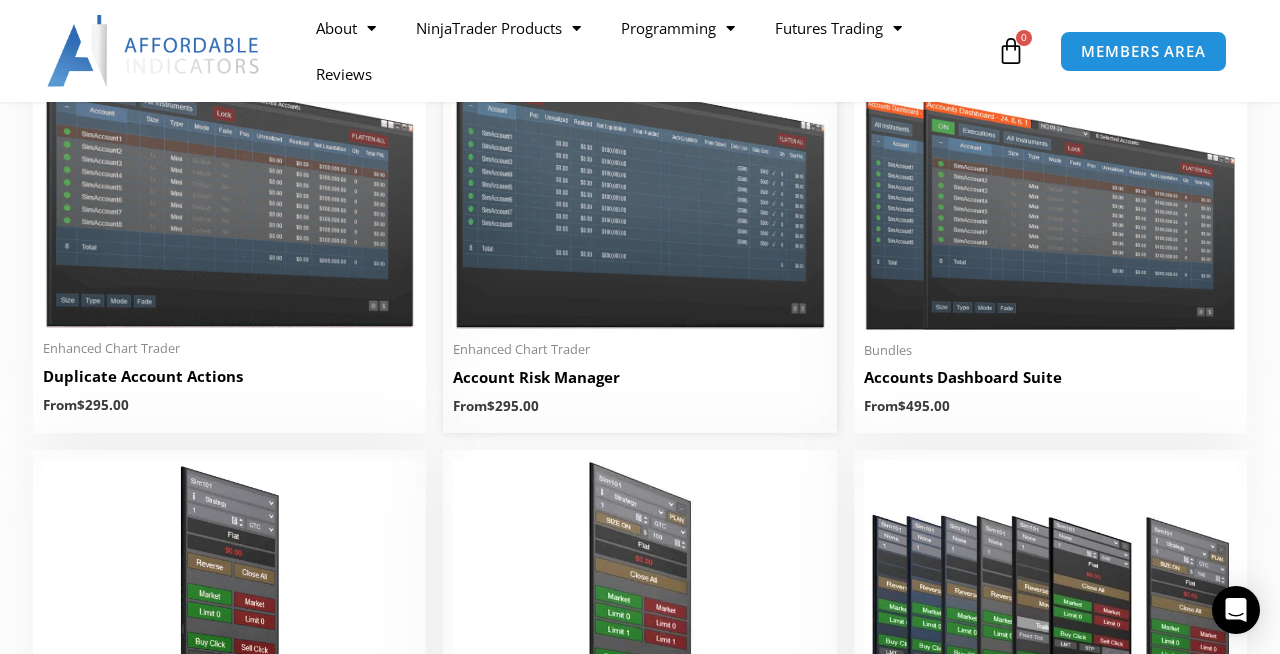 click on "Account Risk Manager" at bounding box center (639, 377) 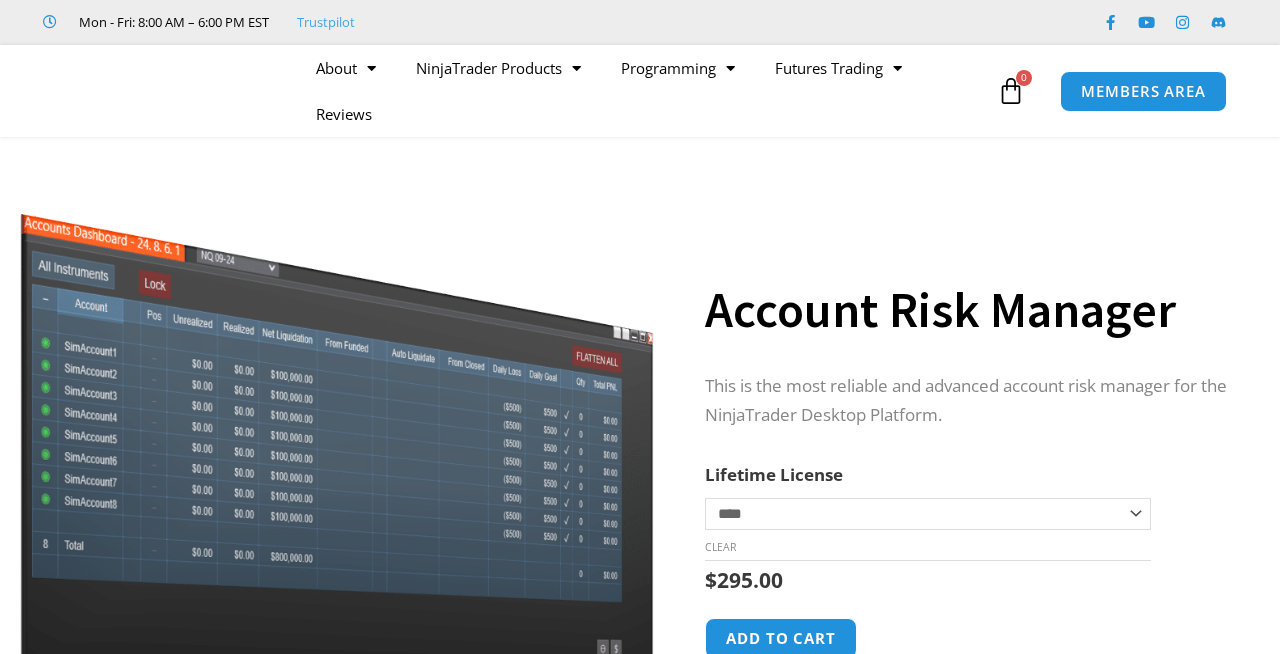scroll, scrollTop: 0, scrollLeft: 0, axis: both 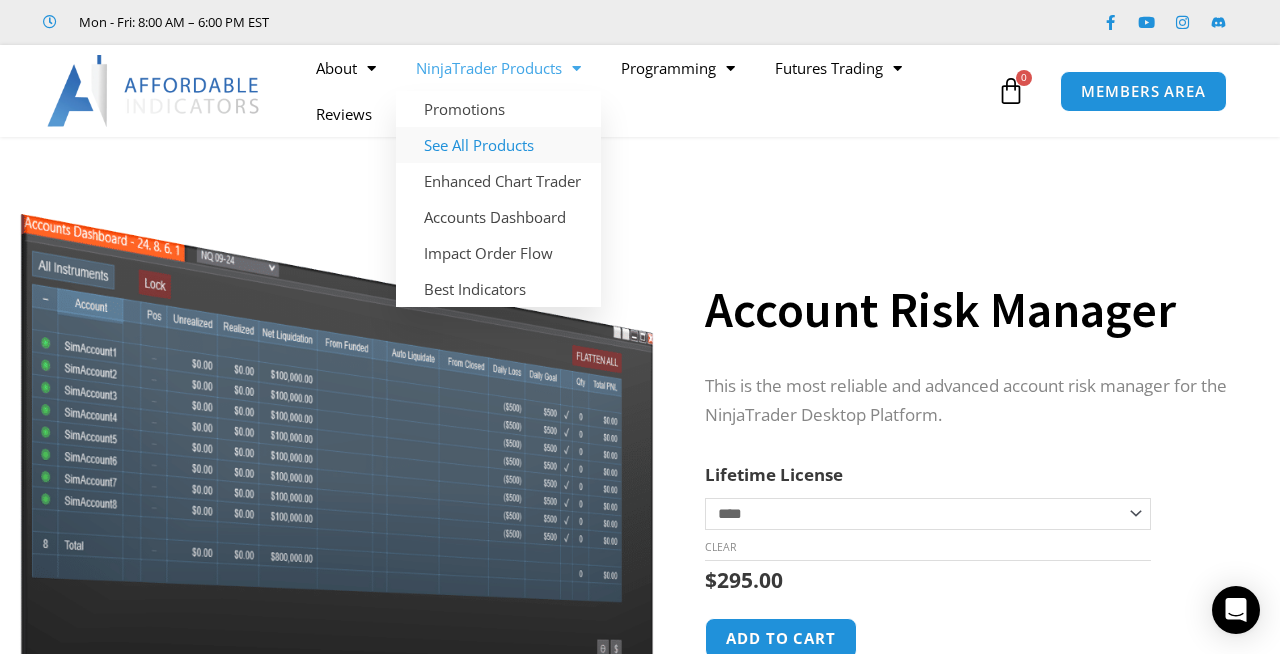 click on "See All Products" 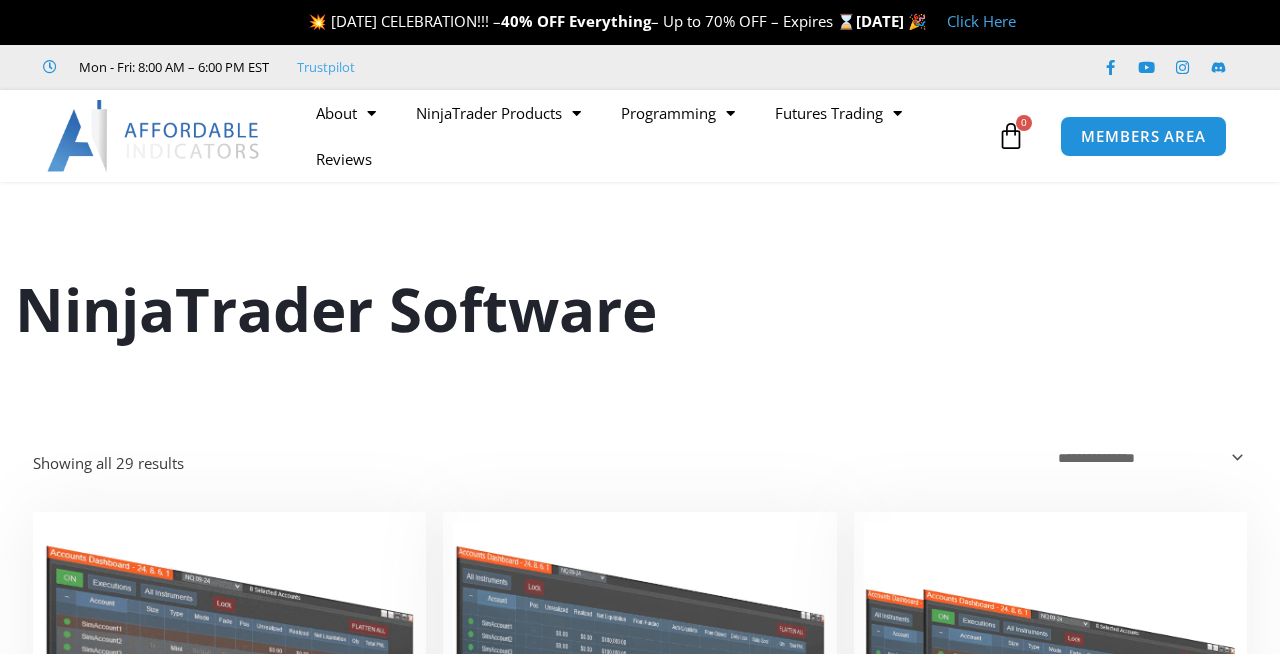 scroll, scrollTop: 0, scrollLeft: 0, axis: both 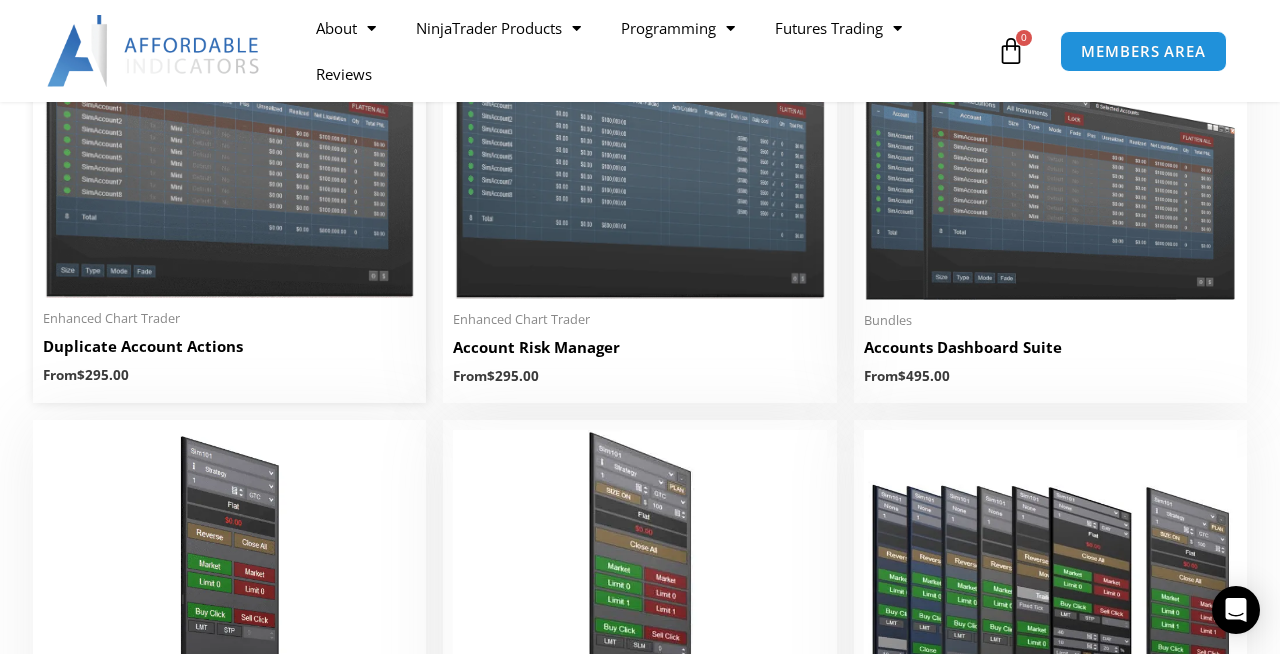 click on "Duplicate Account Actions" at bounding box center (229, 346) 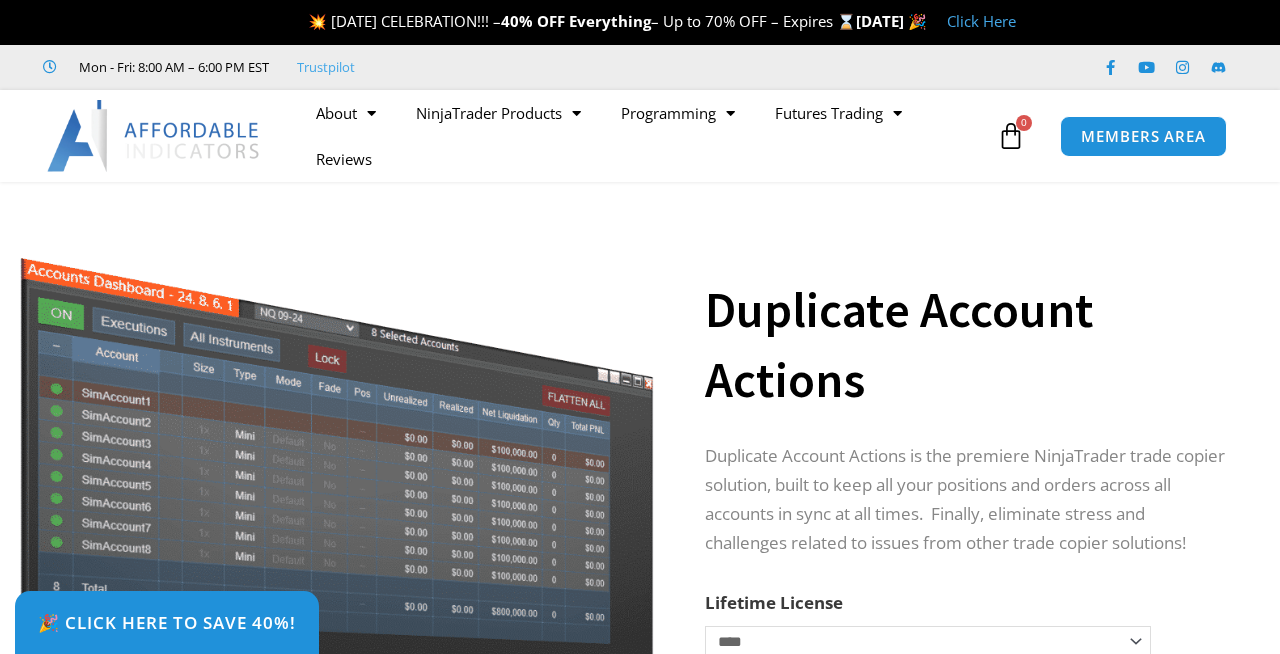 scroll, scrollTop: 0, scrollLeft: 0, axis: both 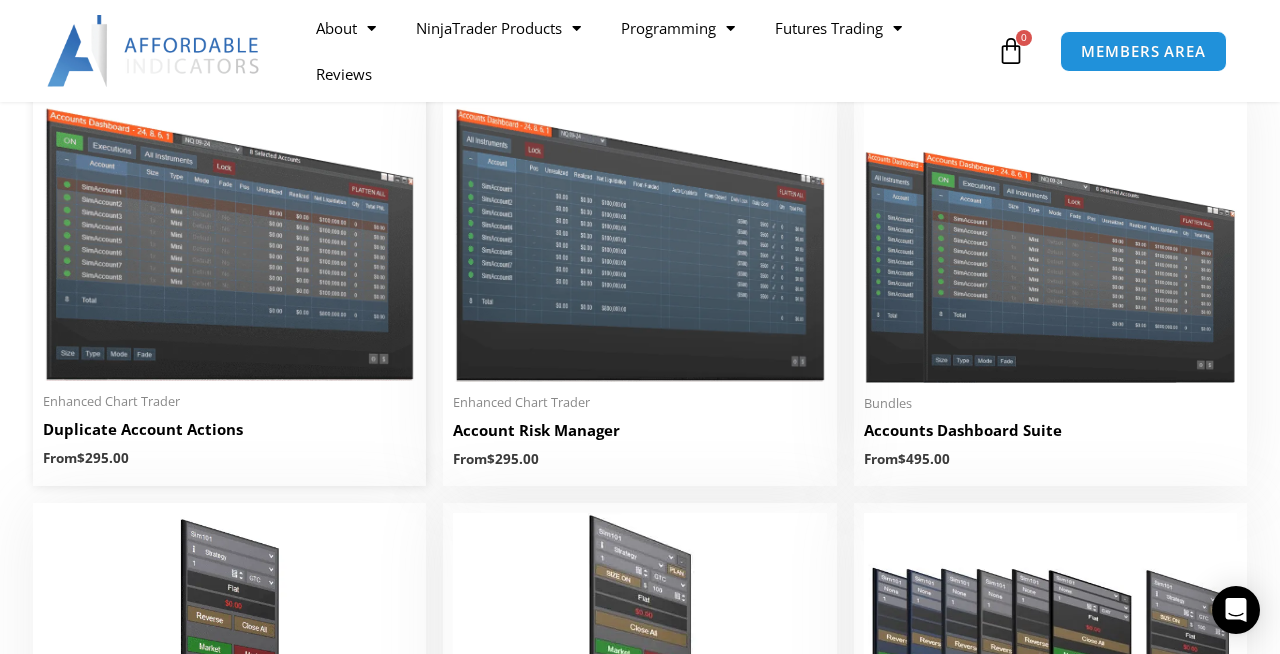 click on "Duplicate Account Actions" at bounding box center (229, 429) 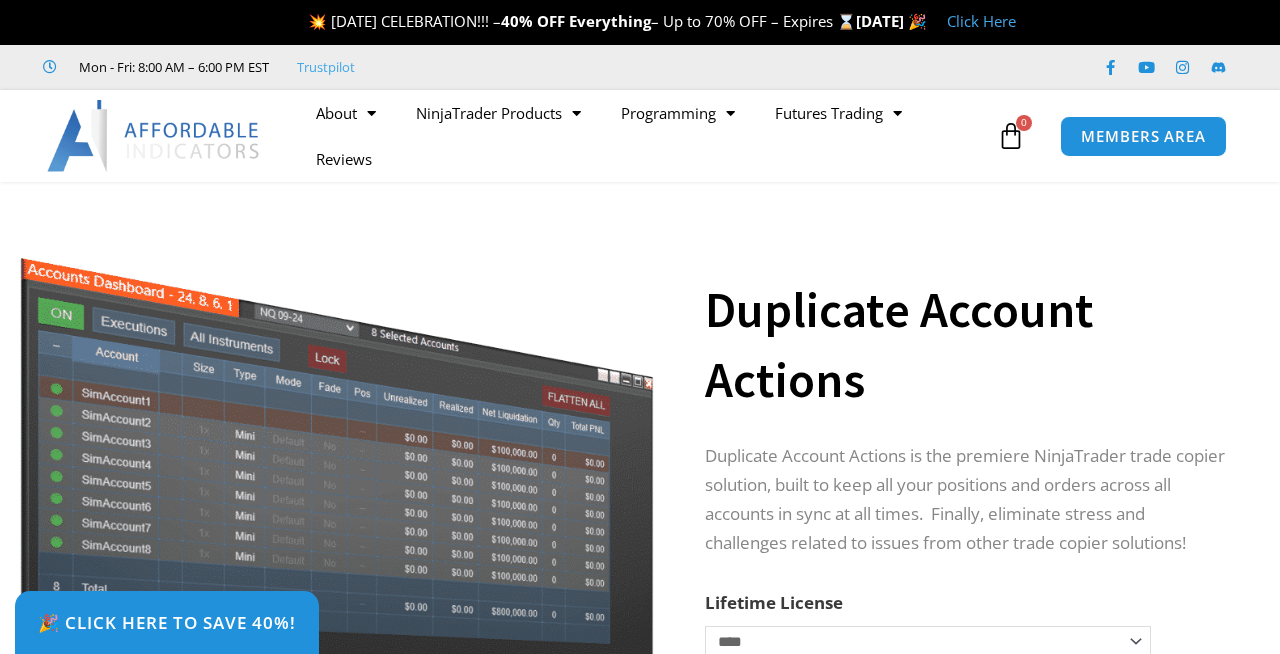 scroll, scrollTop: 0, scrollLeft: 0, axis: both 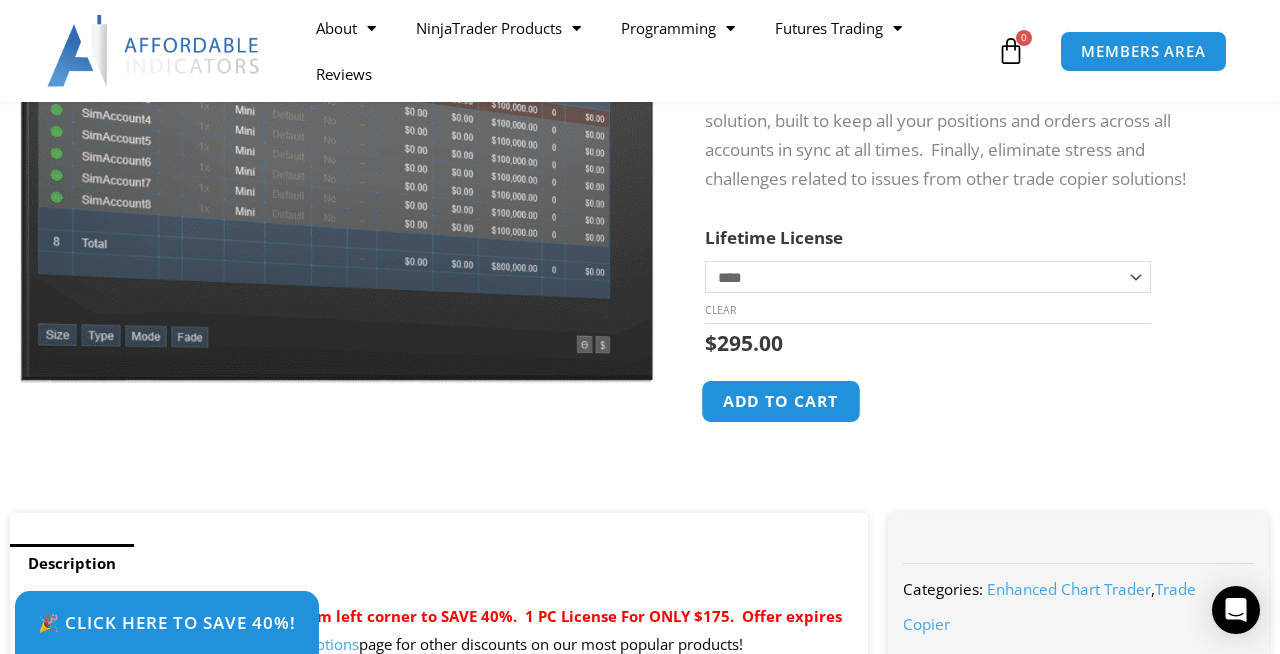click on "Add to cart" 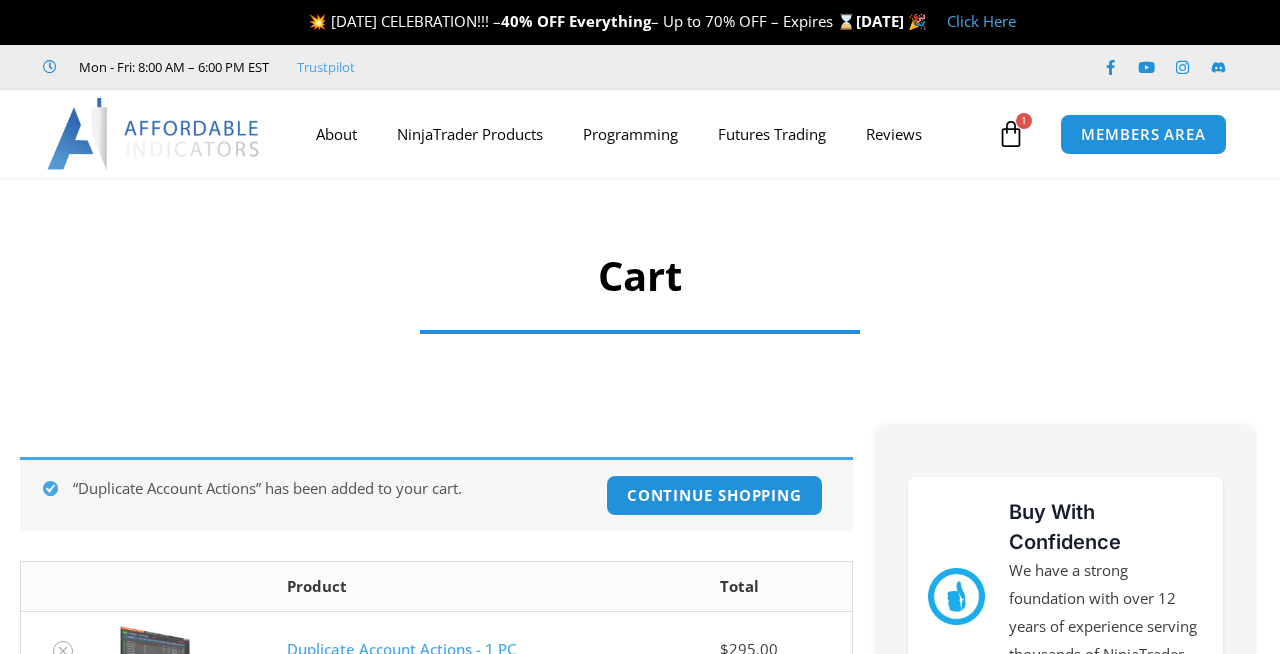 scroll, scrollTop: 0, scrollLeft: 0, axis: both 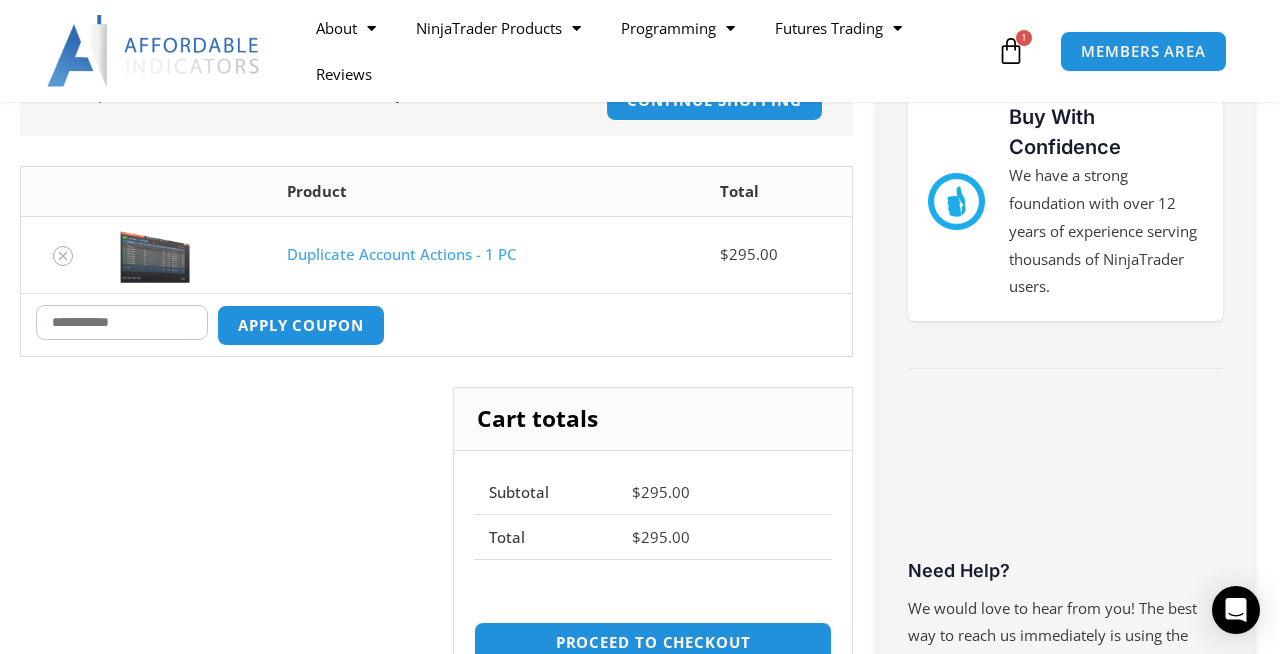 click on "Coupon:" at bounding box center (122, 322) 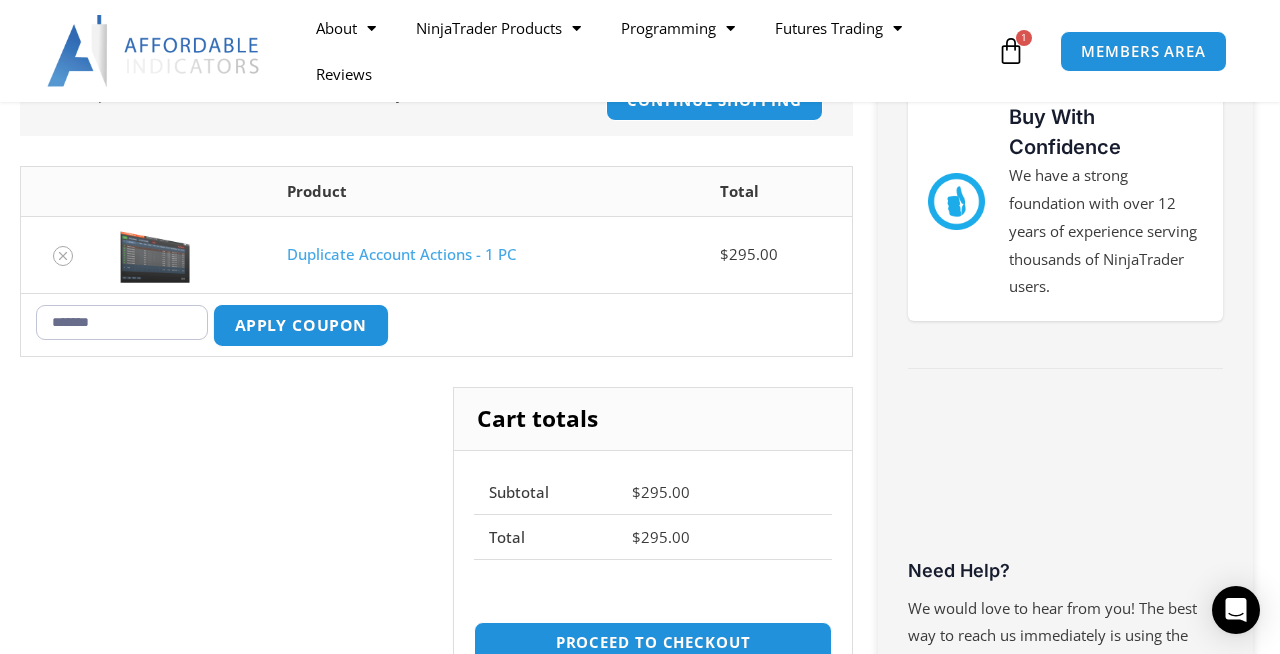 type on "*******" 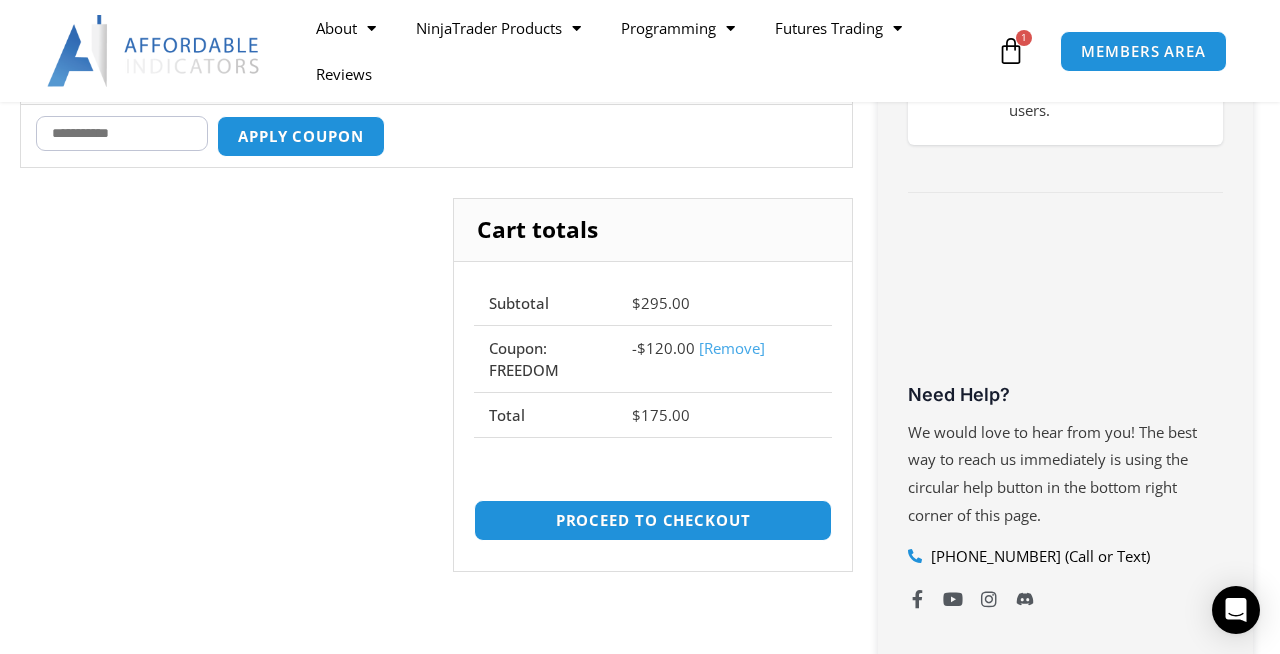scroll, scrollTop: 576, scrollLeft: 0, axis: vertical 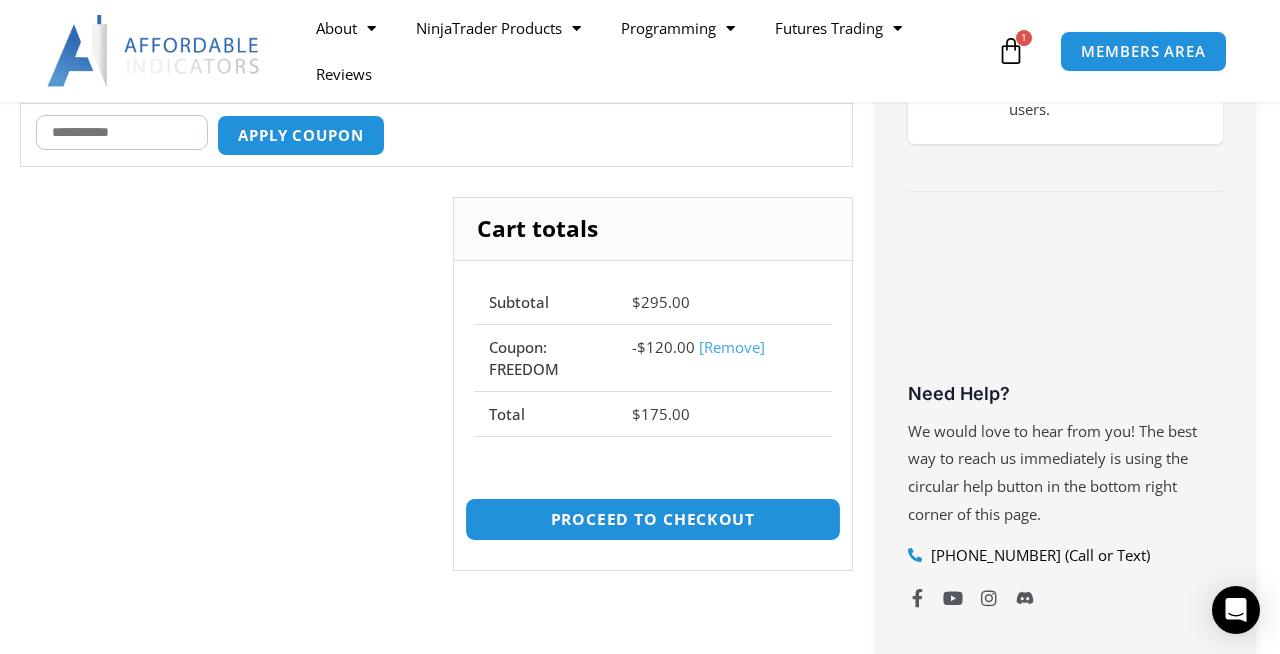 click on "Proceed to checkout" at bounding box center (653, 519) 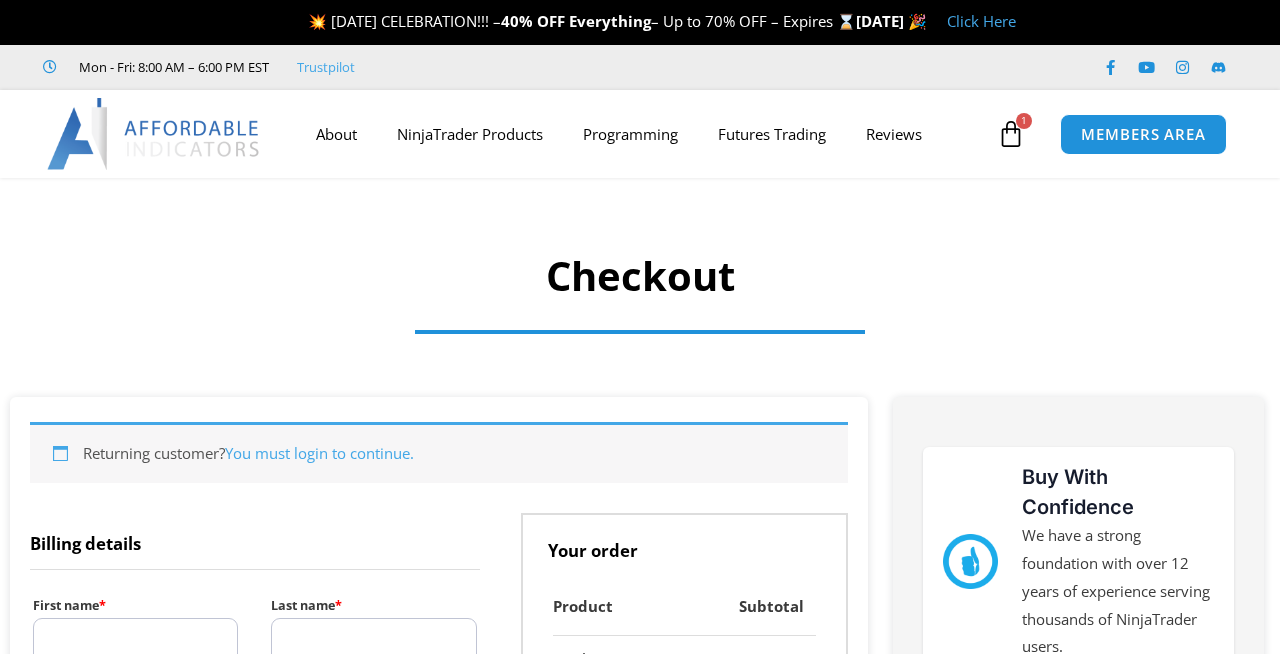 scroll, scrollTop: 0, scrollLeft: 0, axis: both 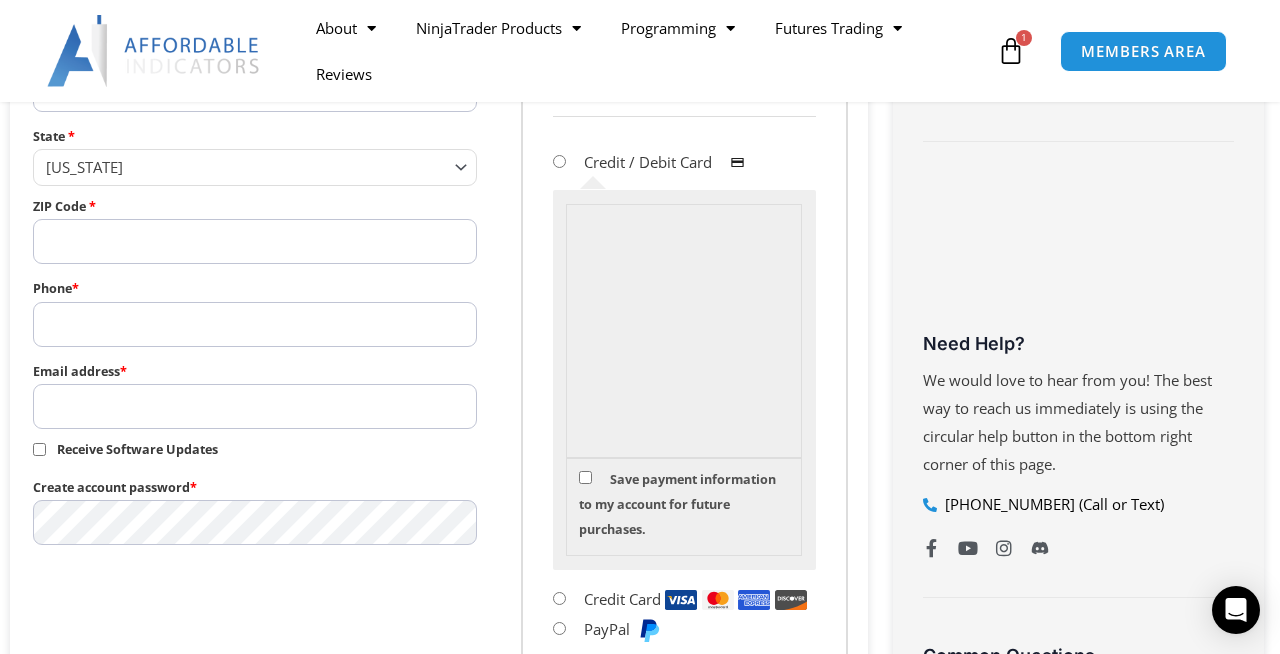 click on "Product
Subtotal
Duplicate Account Actions - 1 PC
$ 295.00      $ 175.00
Subtotal
$ 295.00
Coupon: FREEDOM
- $ 120.00   [Remove]
Total
$ 175.00
Credit / Debit Card
Save payment information to my account for future purchases.
Credit Card
Card number  *
Expiry (MM/YY)  *
Card code  *
PayPal
You will receive an email with details to download your software and activate your license immediately.
Refund Policy
All sales are final and non-refundable. If you have any questions please  contact us  before completing a purchase." at bounding box center [684, 337] 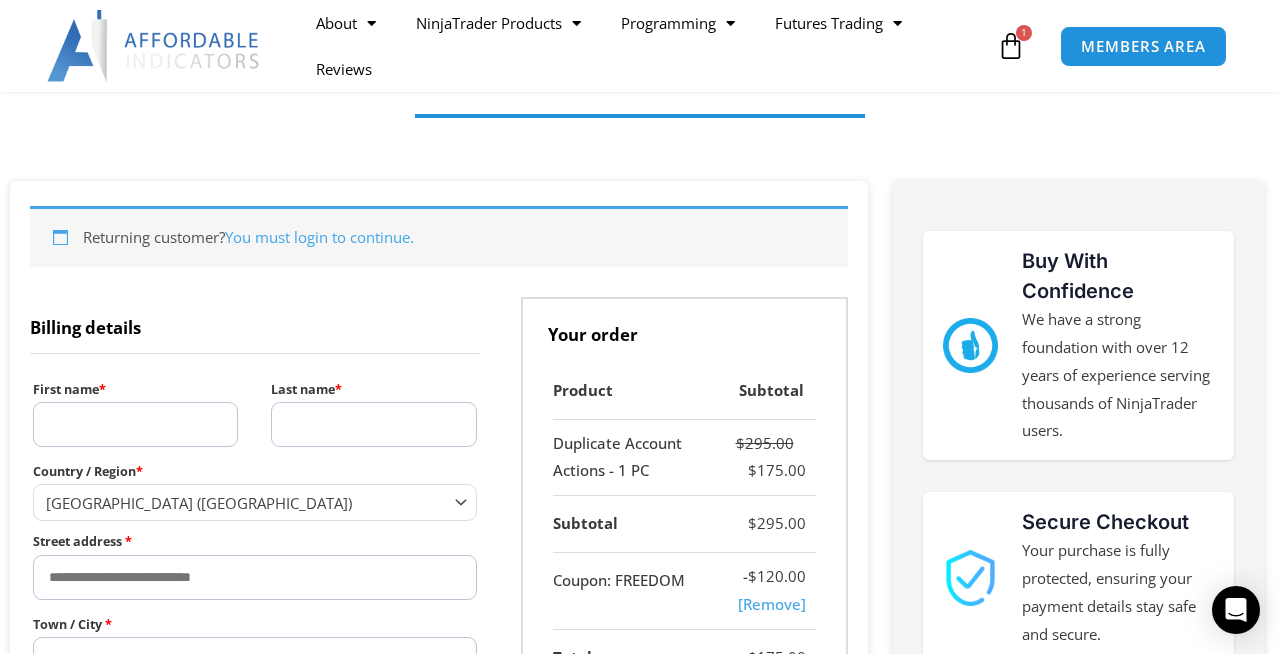 scroll, scrollTop: 224, scrollLeft: 0, axis: vertical 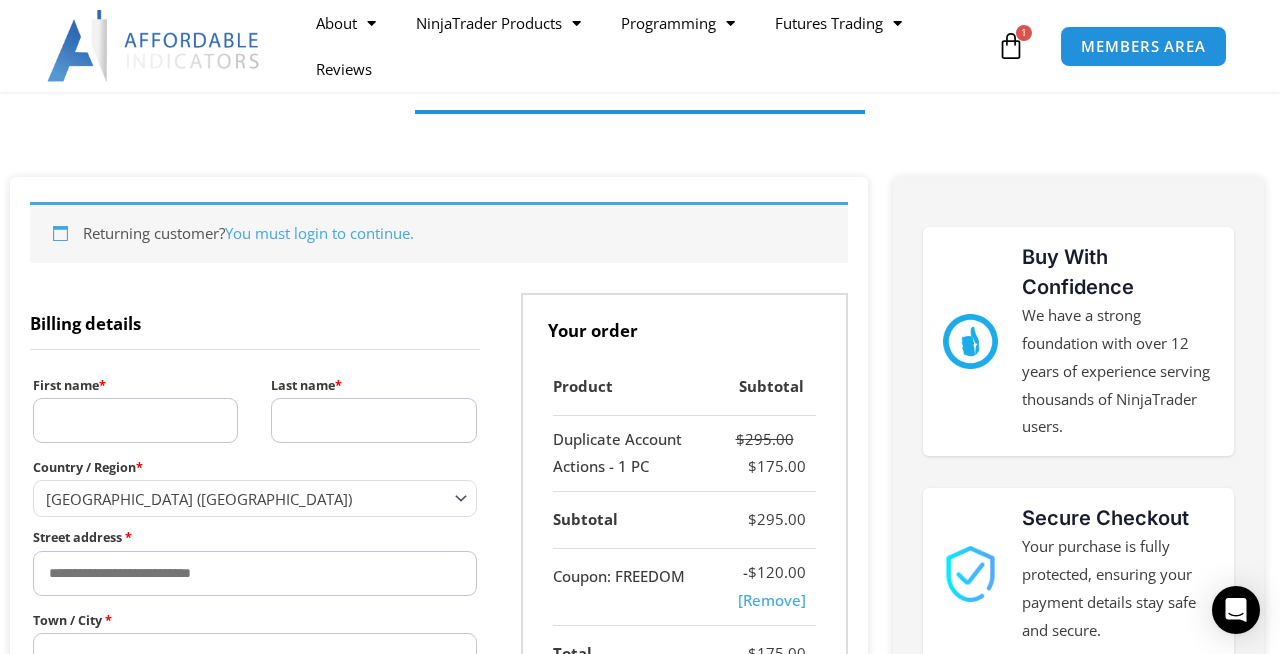 click on "First name  *" at bounding box center [135, 420] 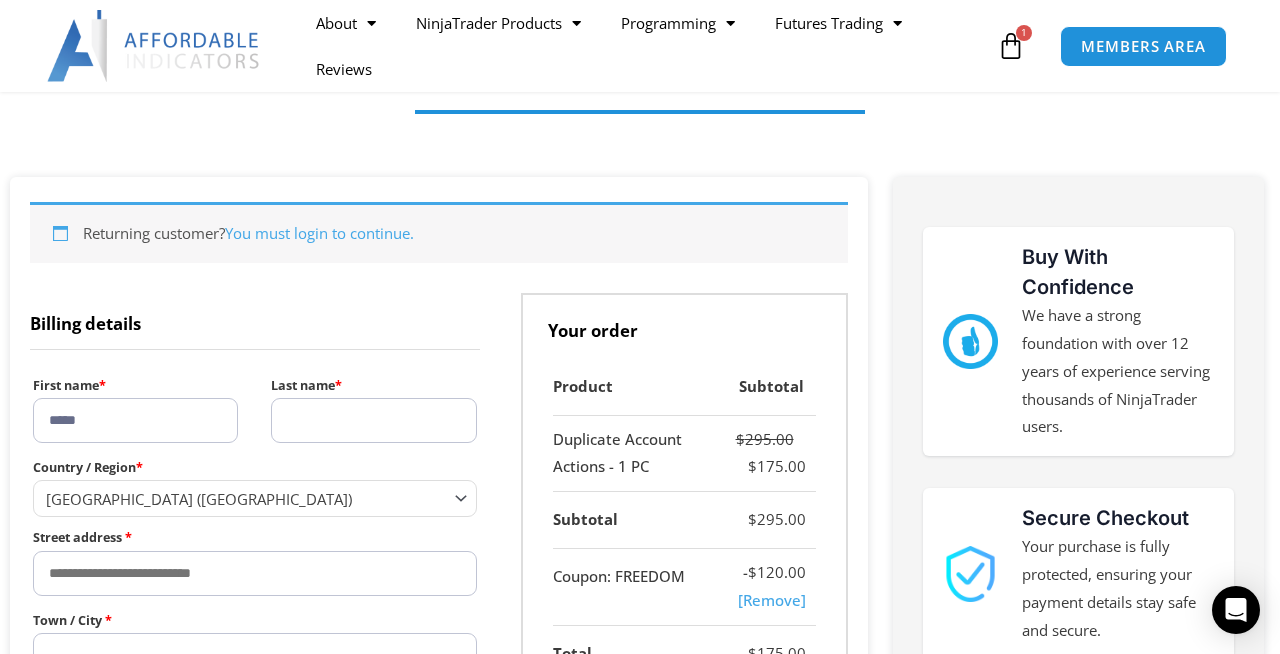 type on "****" 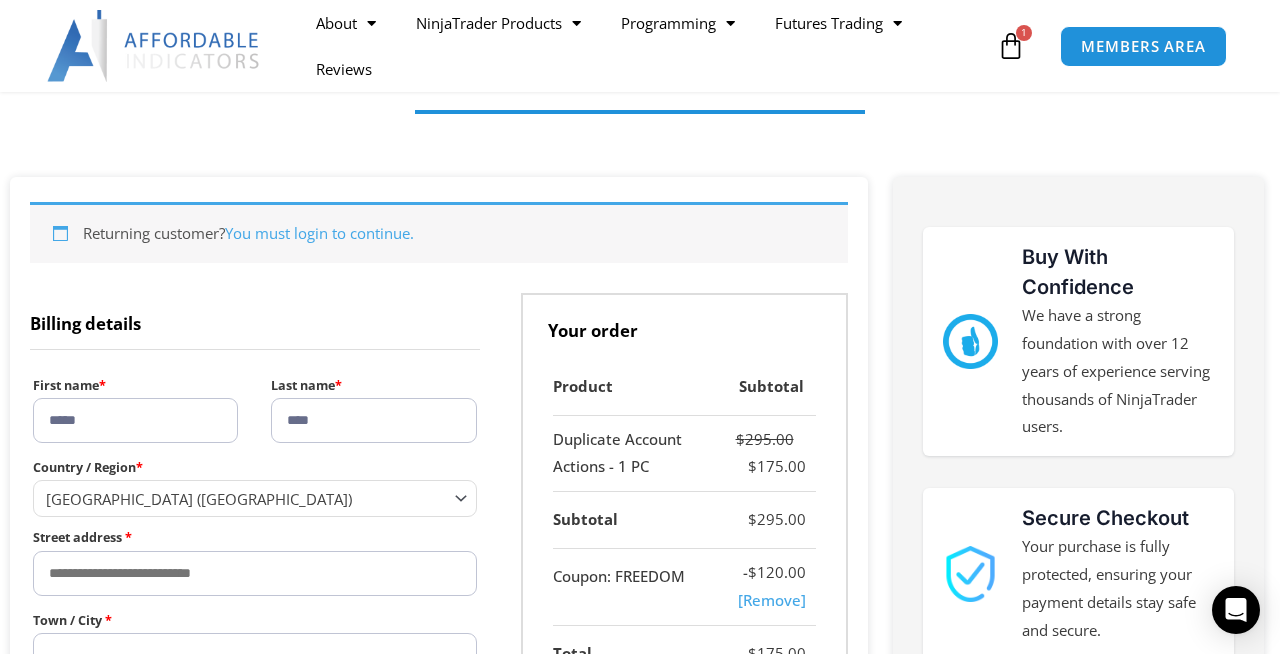 type on "**********" 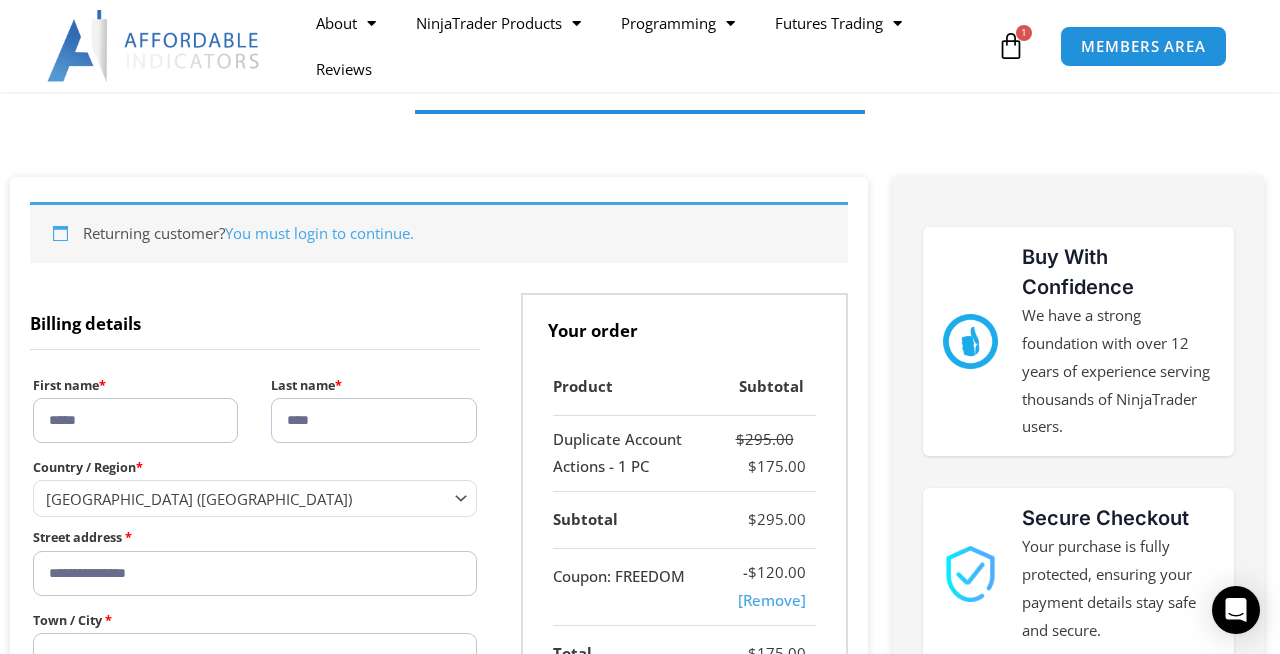 type on "**********" 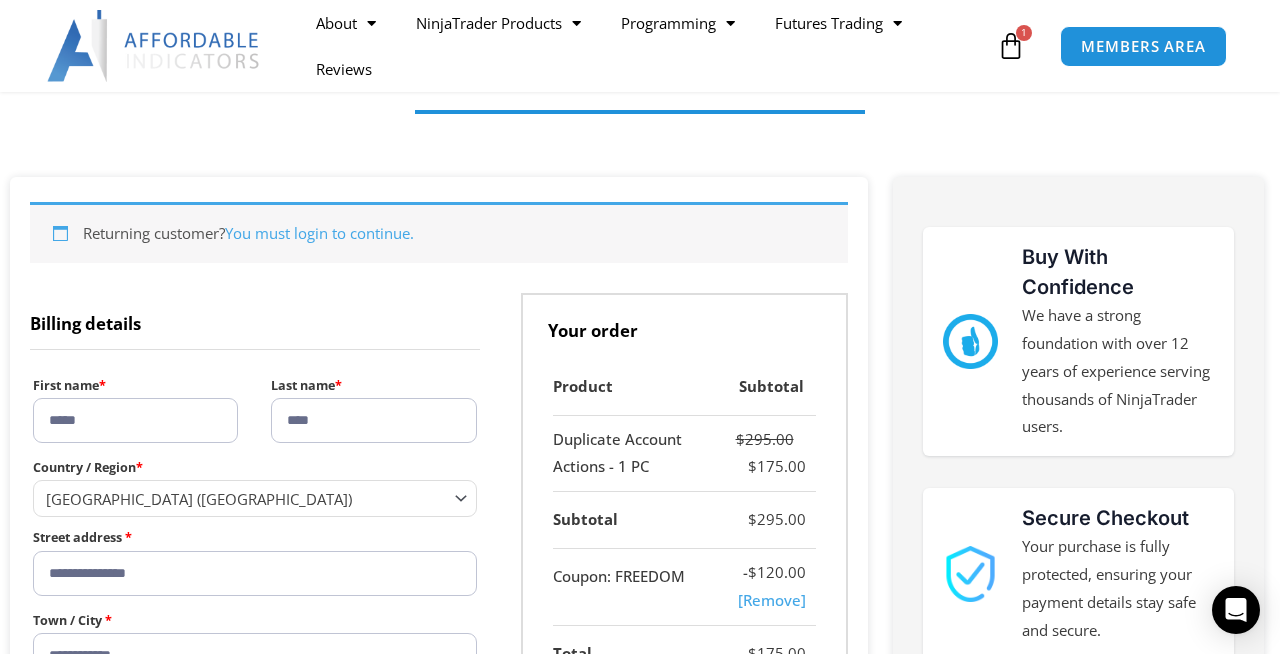 select on "**" 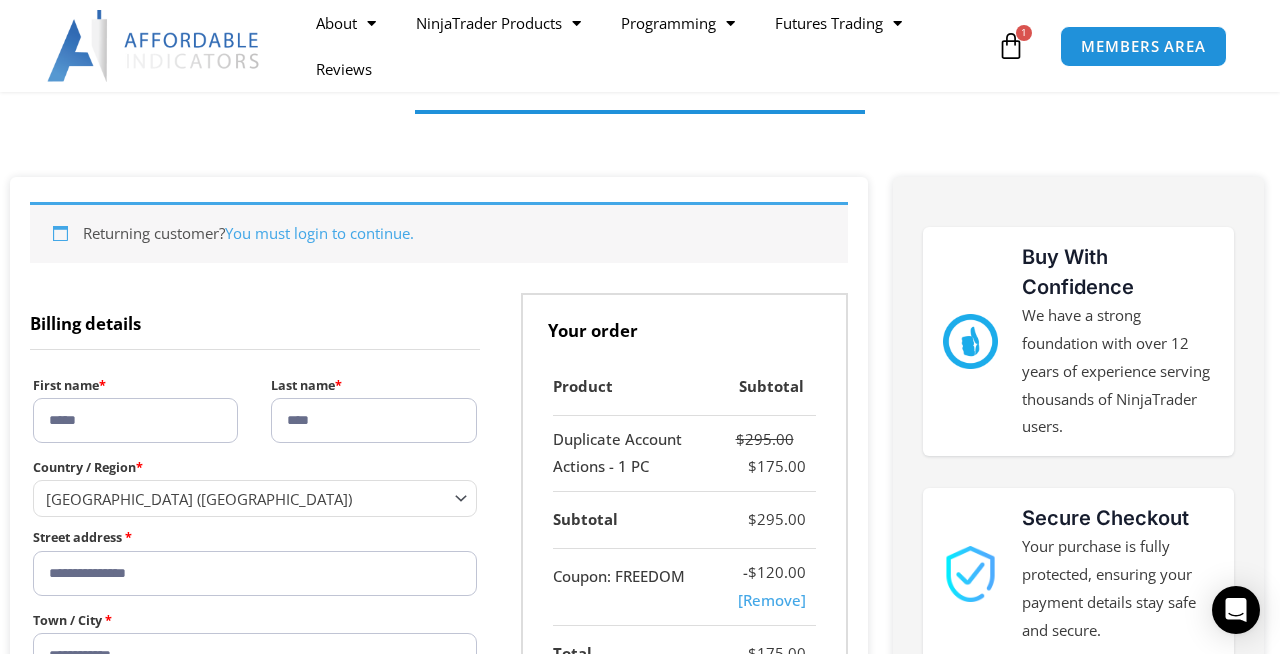 type on "*****" 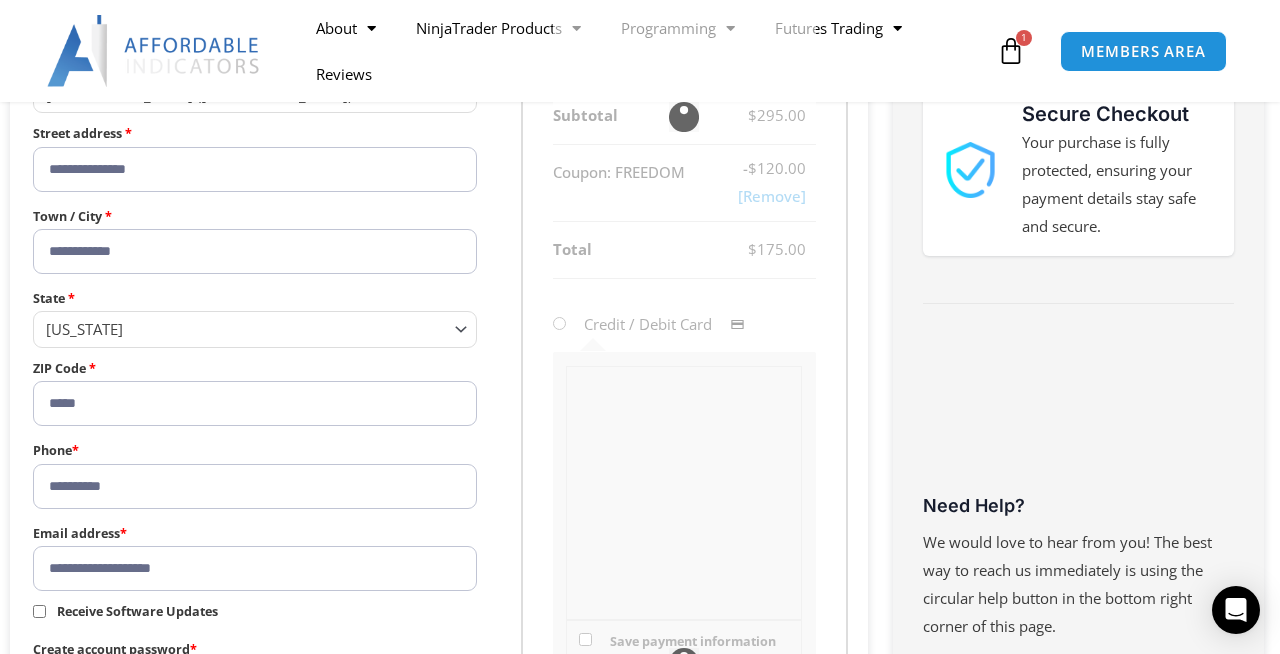 scroll, scrollTop: 630, scrollLeft: 0, axis: vertical 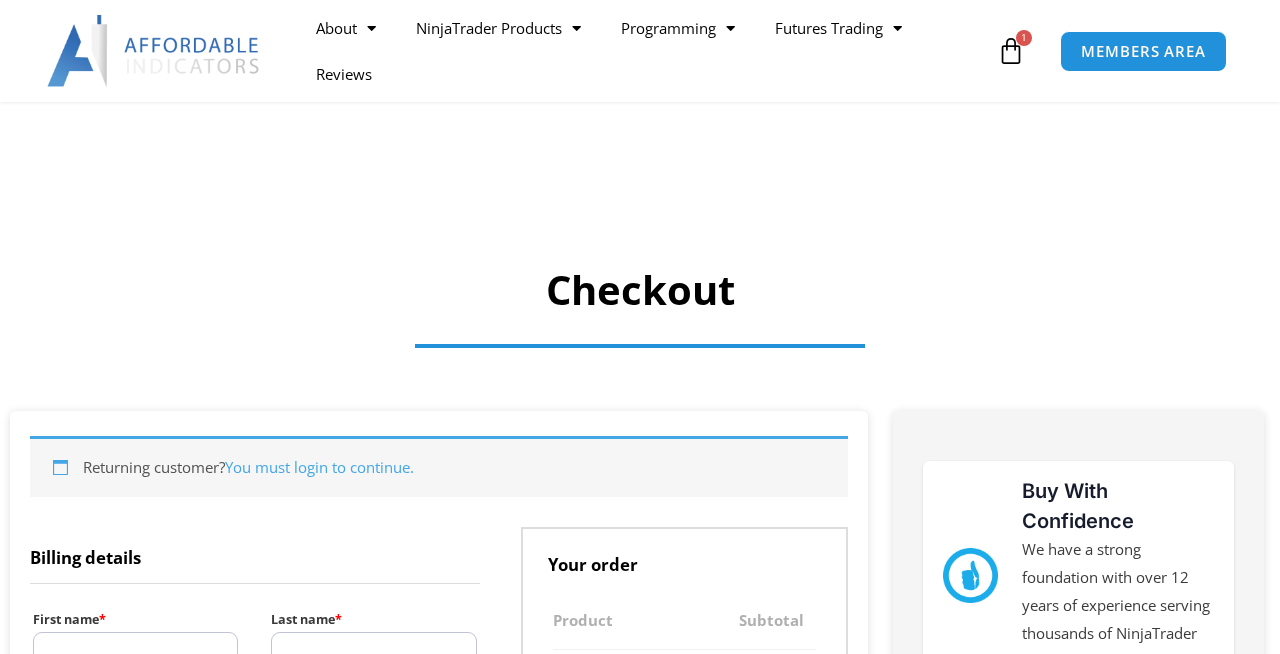 select on "**" 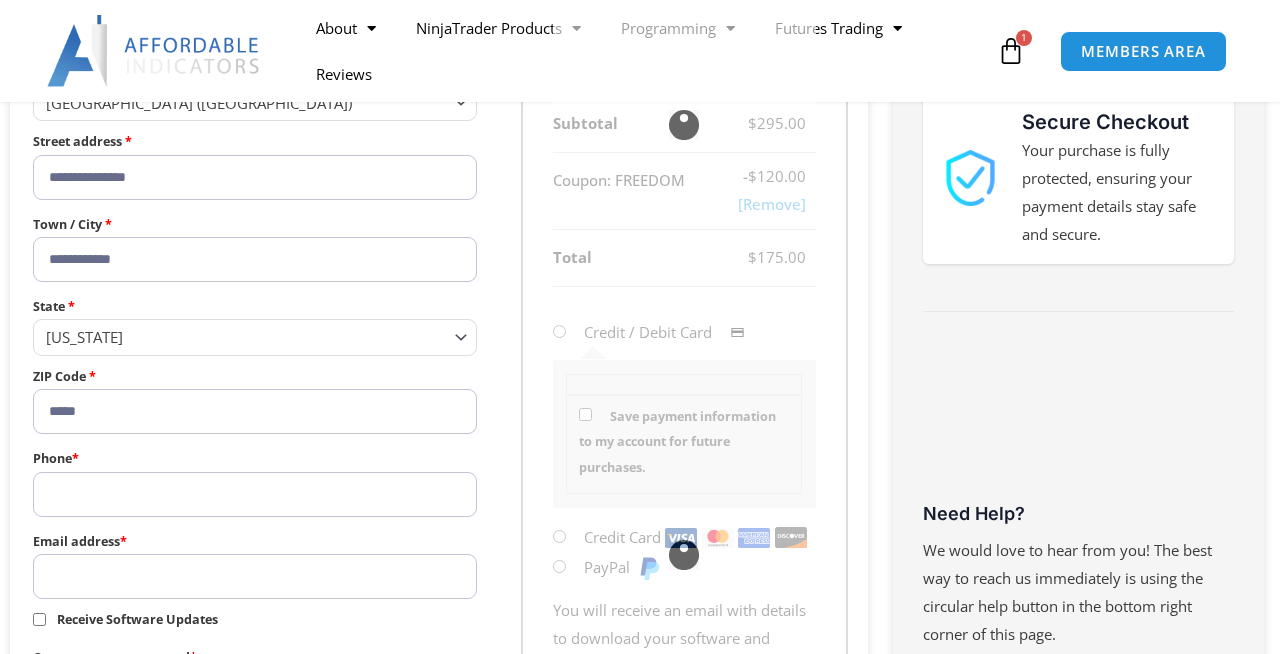 scroll, scrollTop: 0, scrollLeft: 0, axis: both 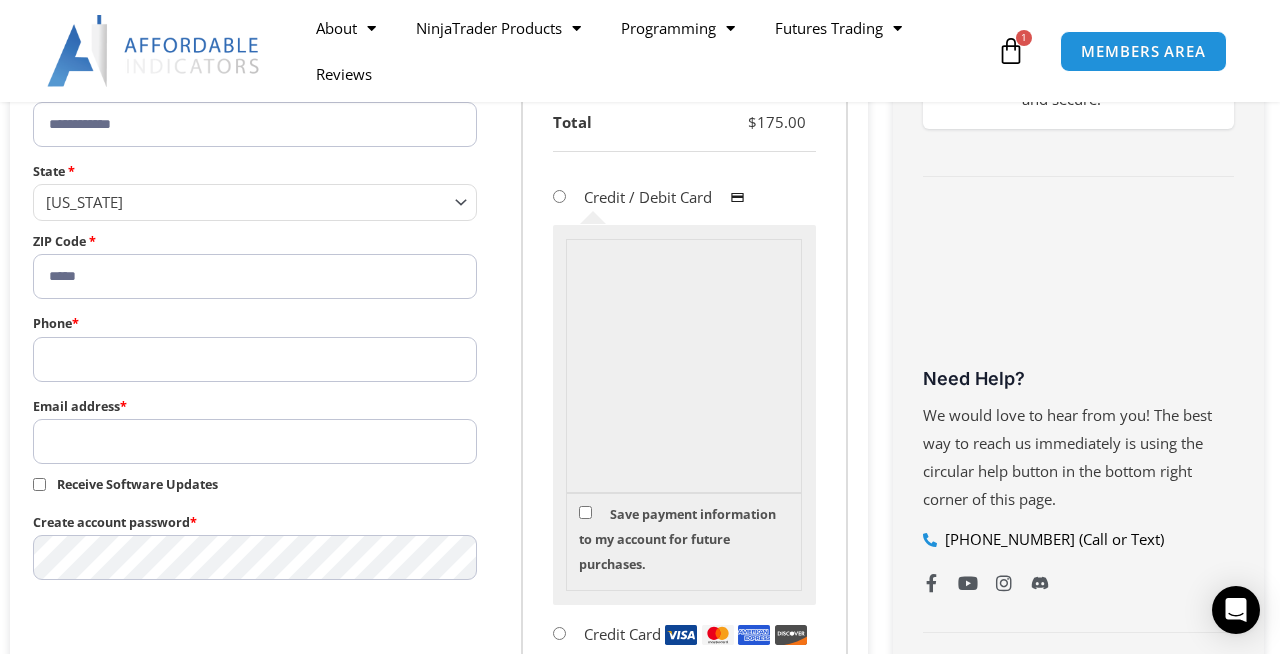 click on "Phone  *" at bounding box center [255, 359] 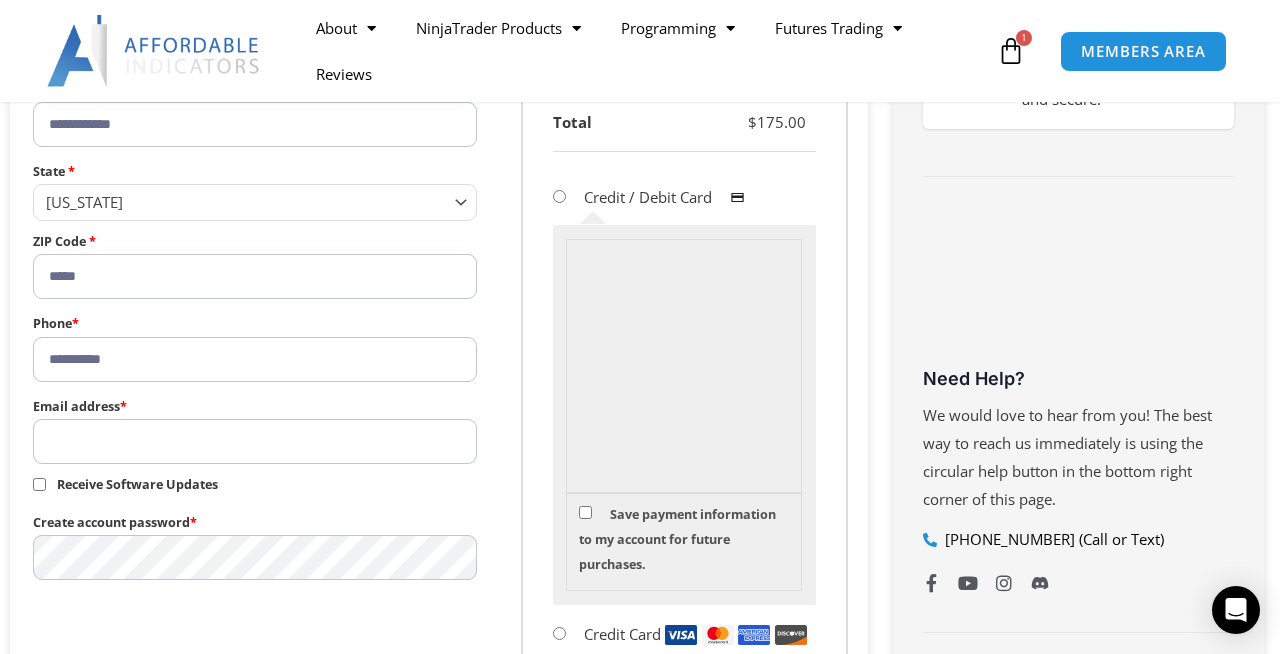 type on "*****" 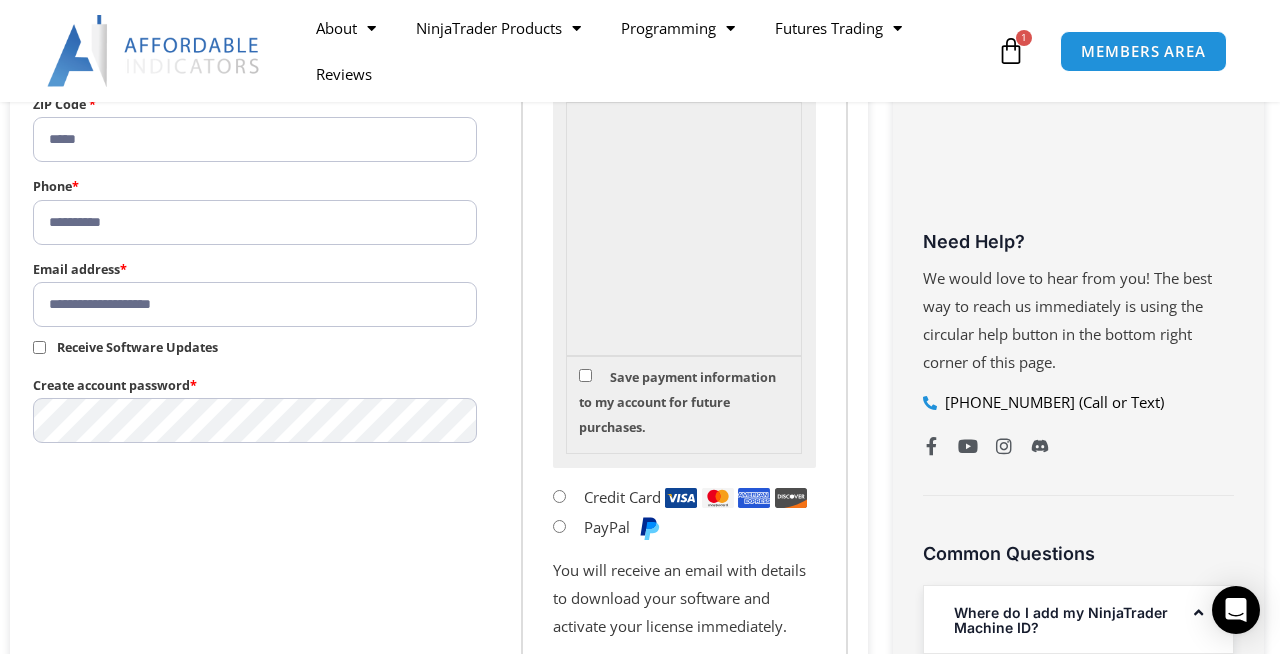 scroll, scrollTop: 997, scrollLeft: 0, axis: vertical 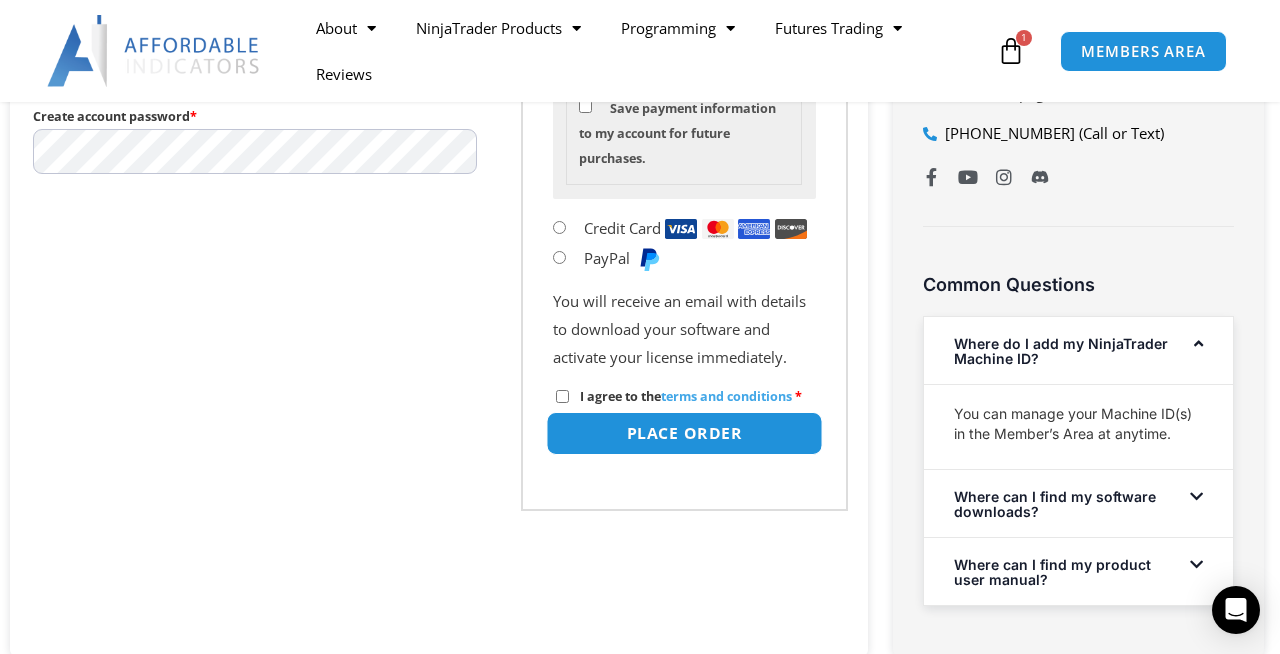 click on "Place order" at bounding box center (684, 433) 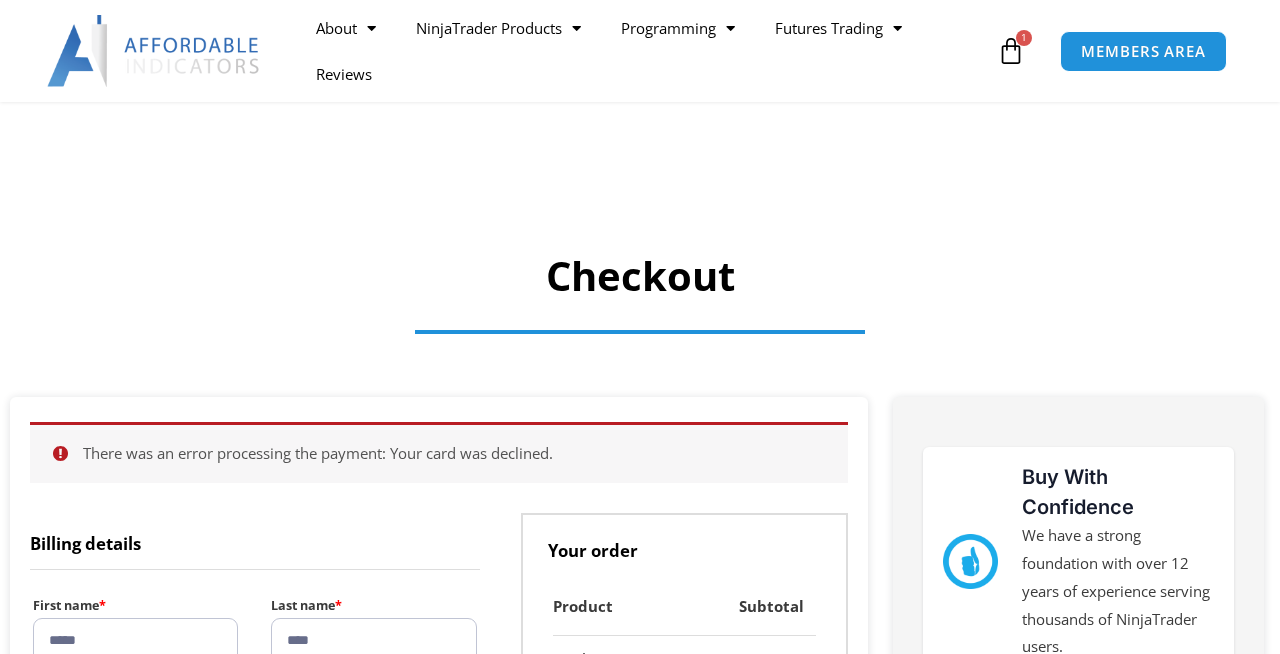 select on "**" 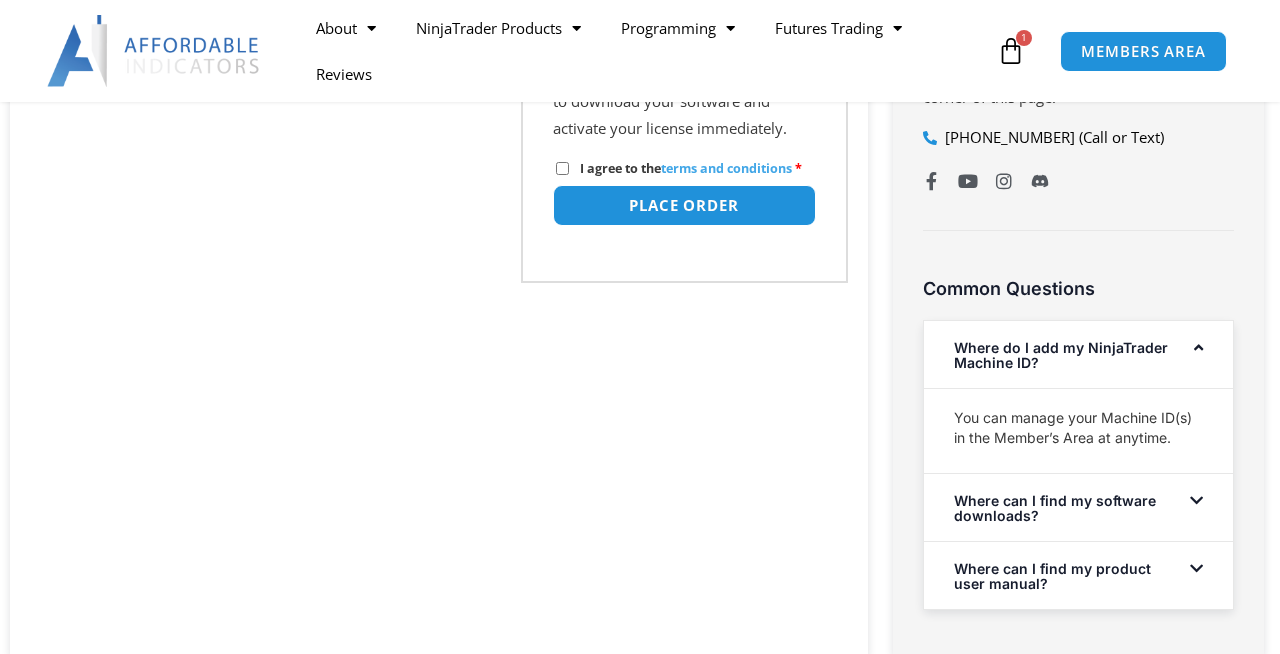 scroll, scrollTop: 0, scrollLeft: 0, axis: both 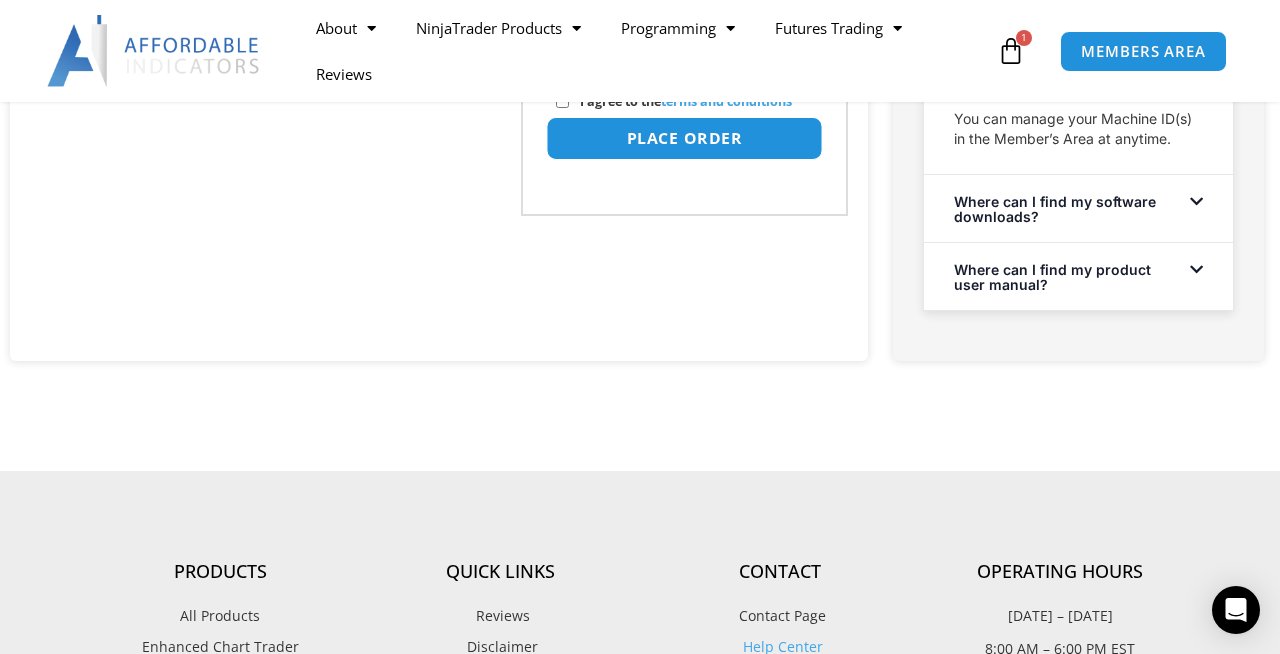 click on "Place order" at bounding box center [684, 138] 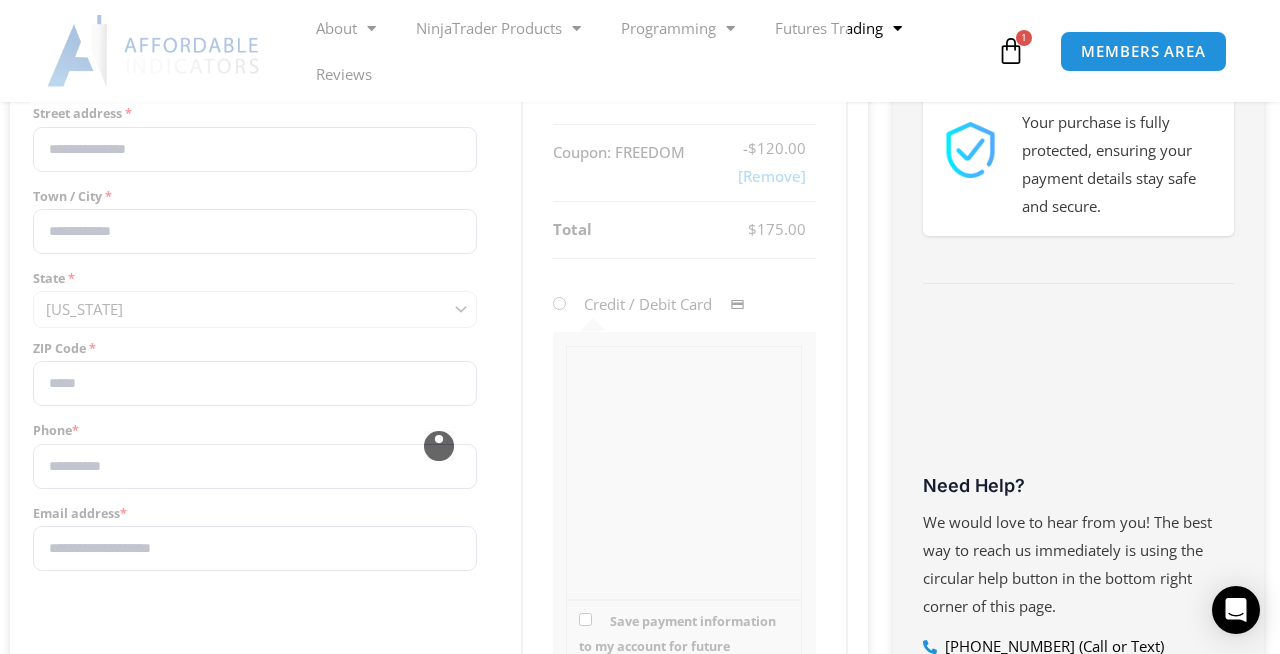 scroll, scrollTop: 635, scrollLeft: 0, axis: vertical 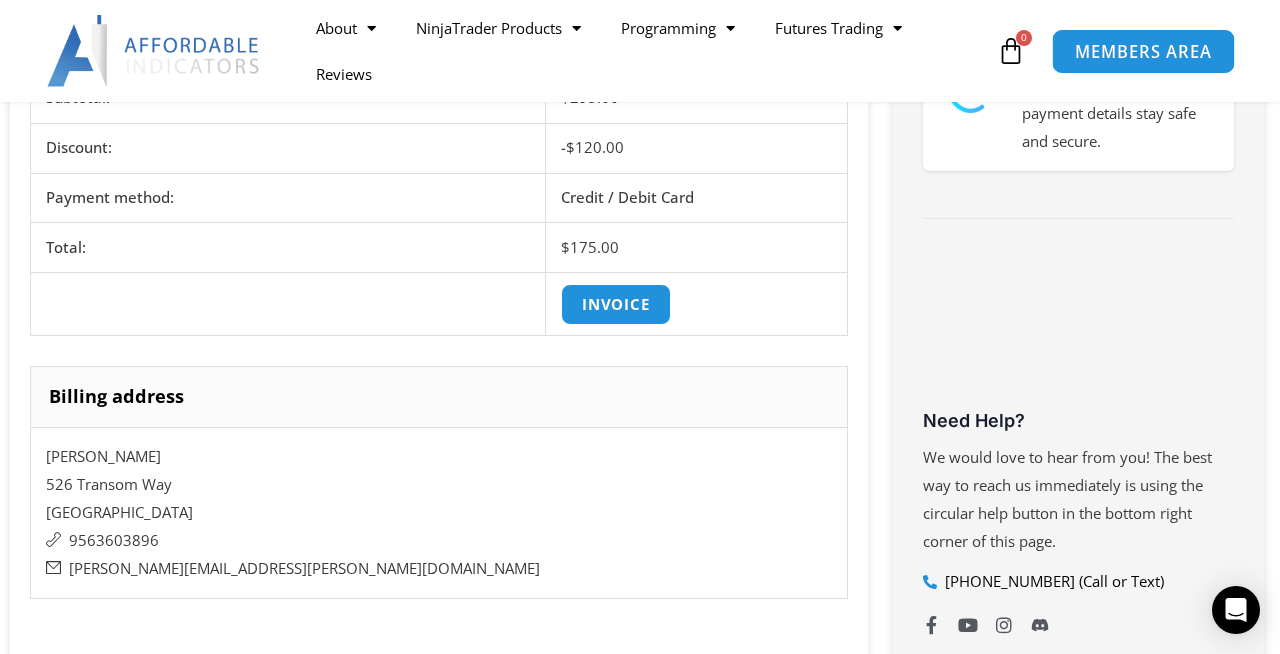 click on "MEMBERS AREA" at bounding box center [1143, 51] 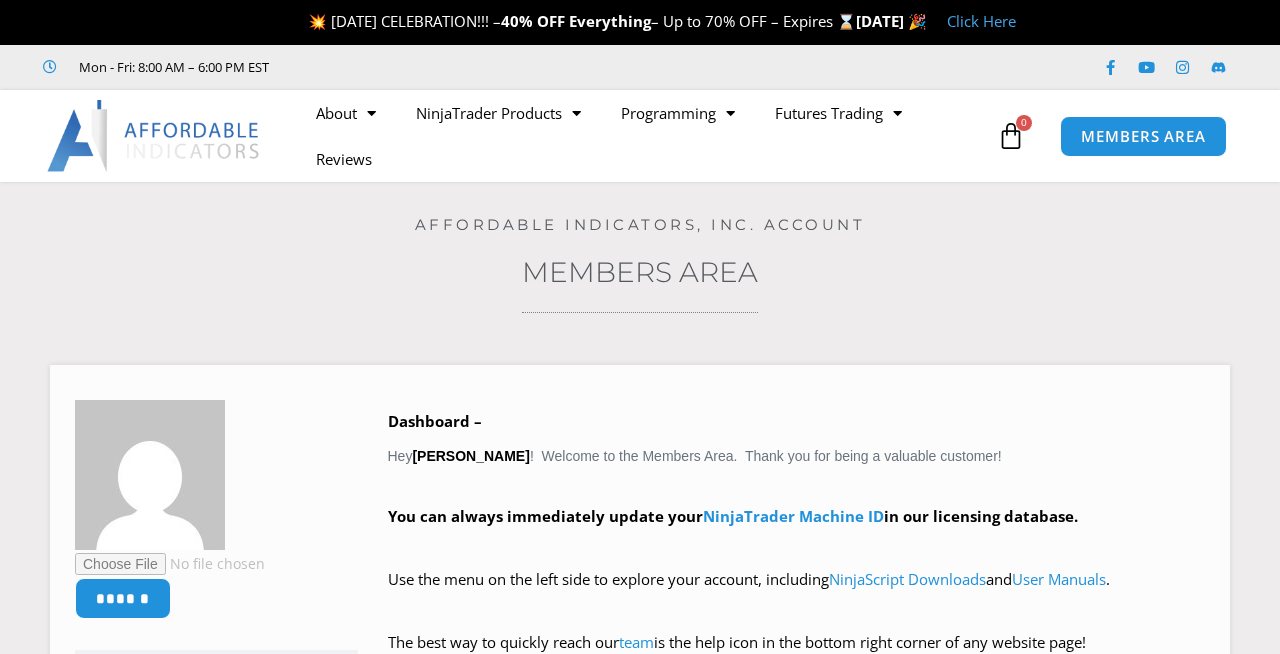 scroll, scrollTop: 0, scrollLeft: 0, axis: both 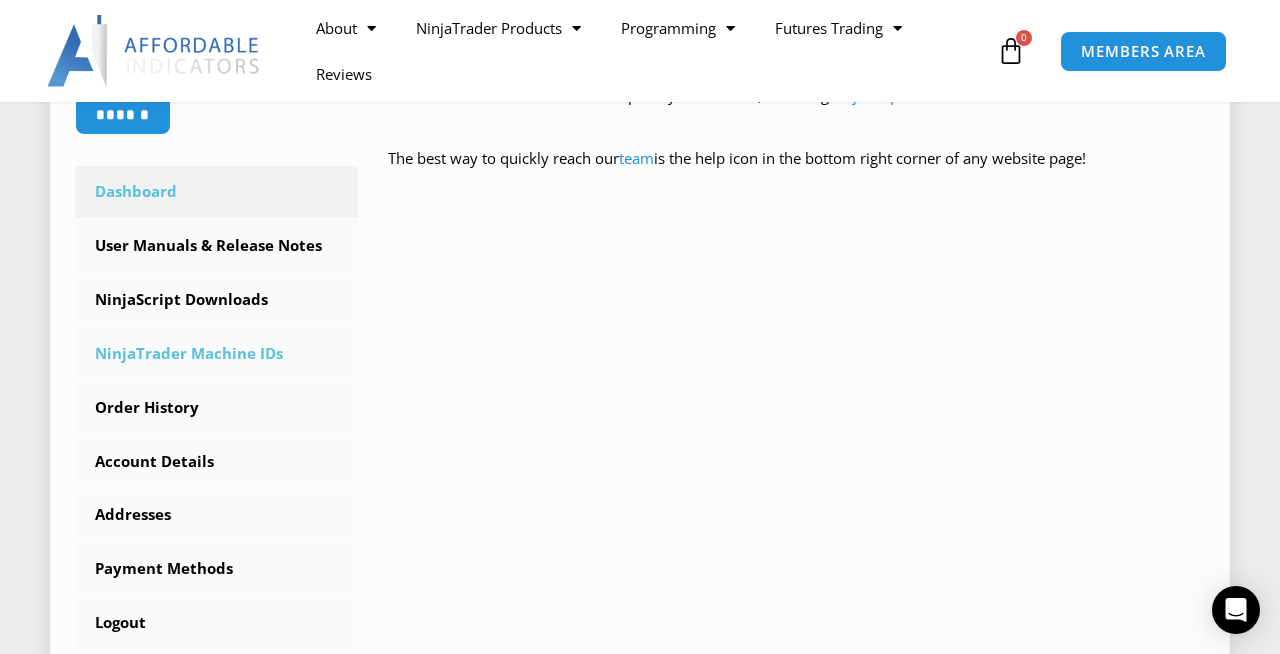 click on "NinjaTrader Machine IDs" at bounding box center [216, 354] 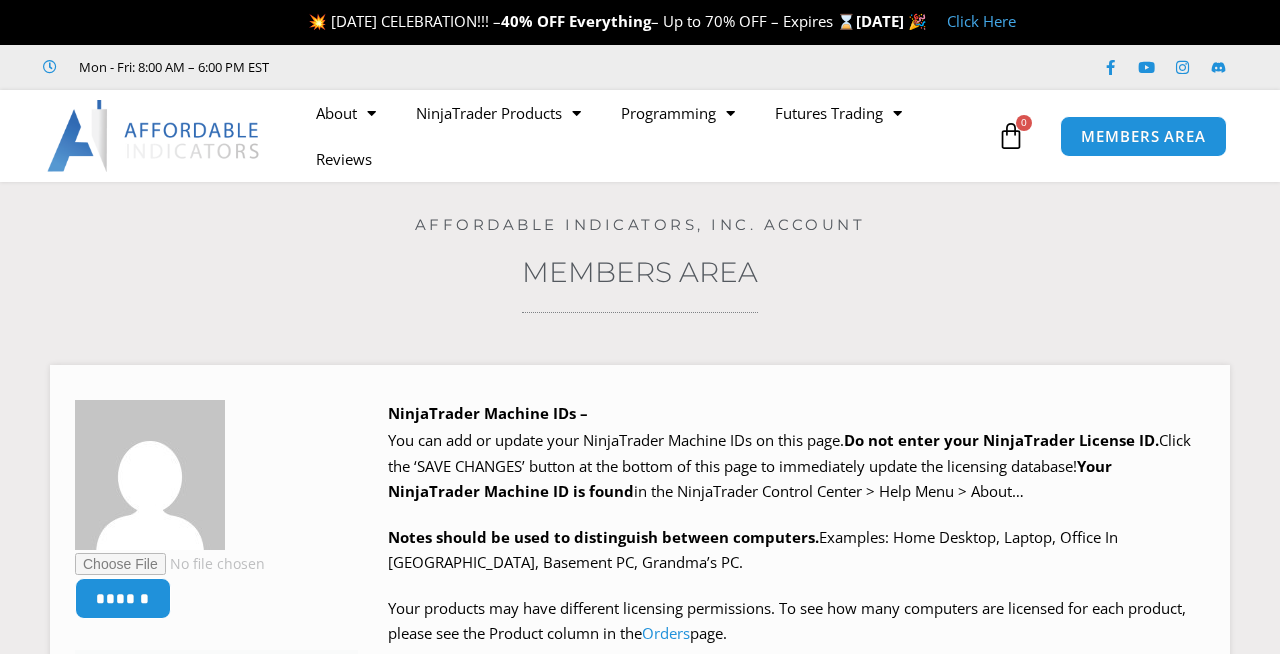 scroll, scrollTop: 0, scrollLeft: 0, axis: both 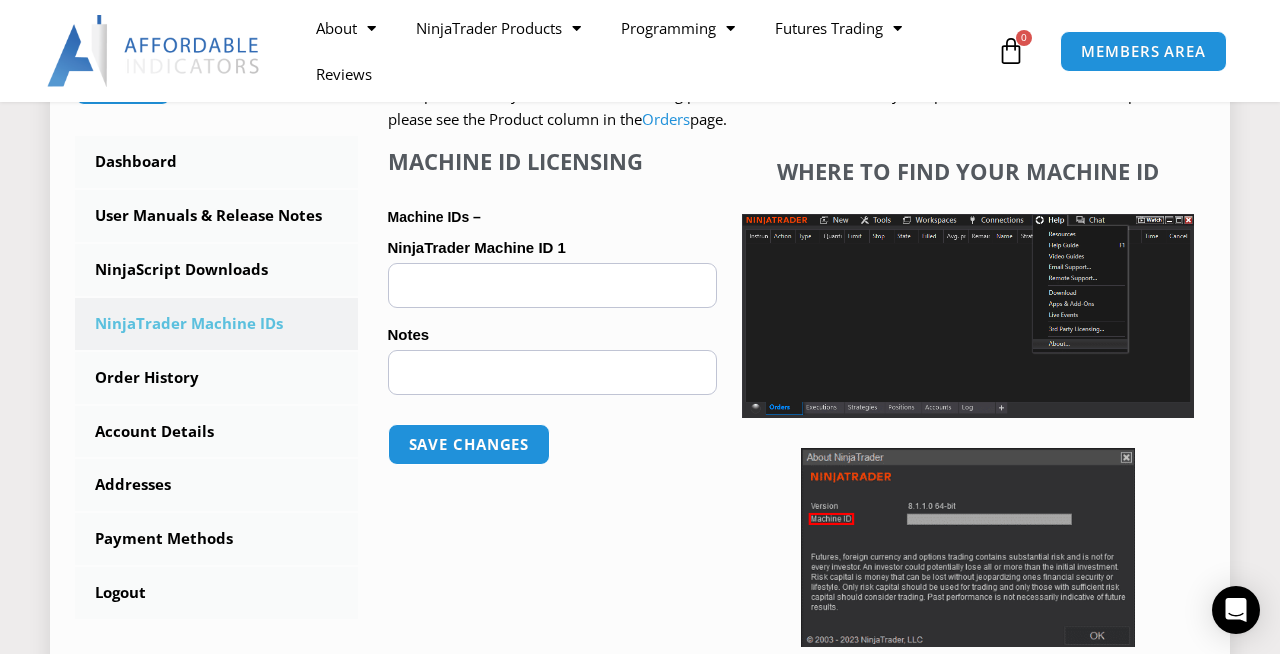 click on "Notes  (optional)" at bounding box center [553, 372] 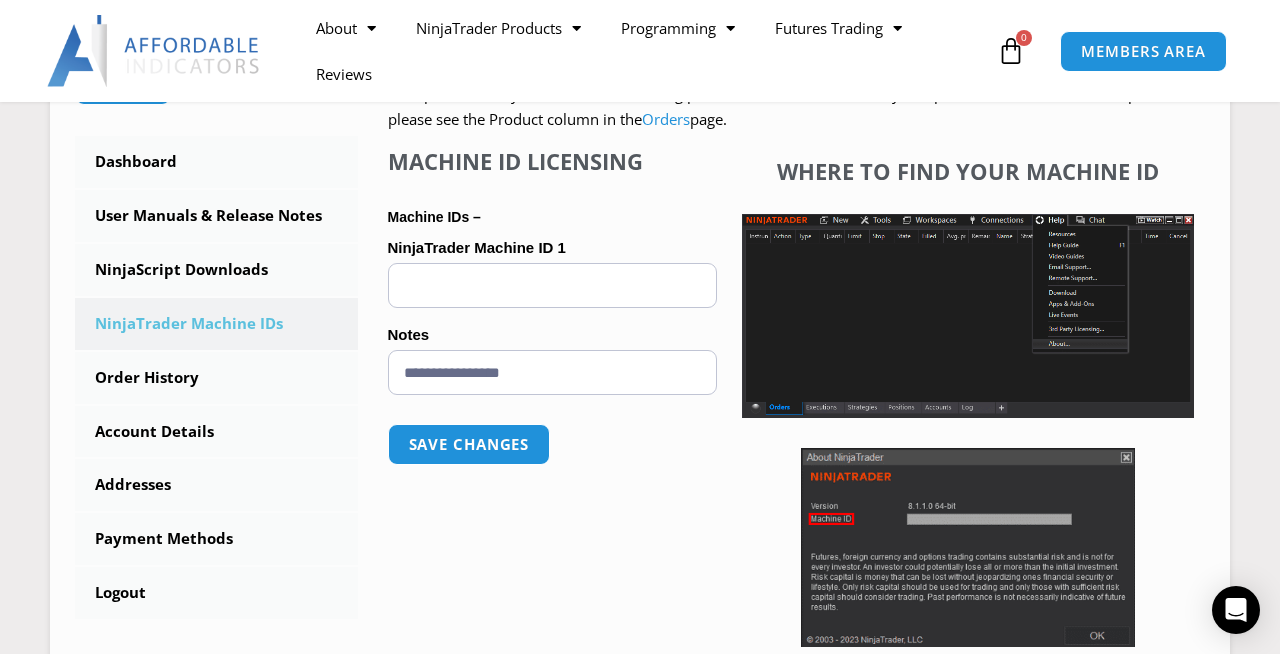 type on "**********" 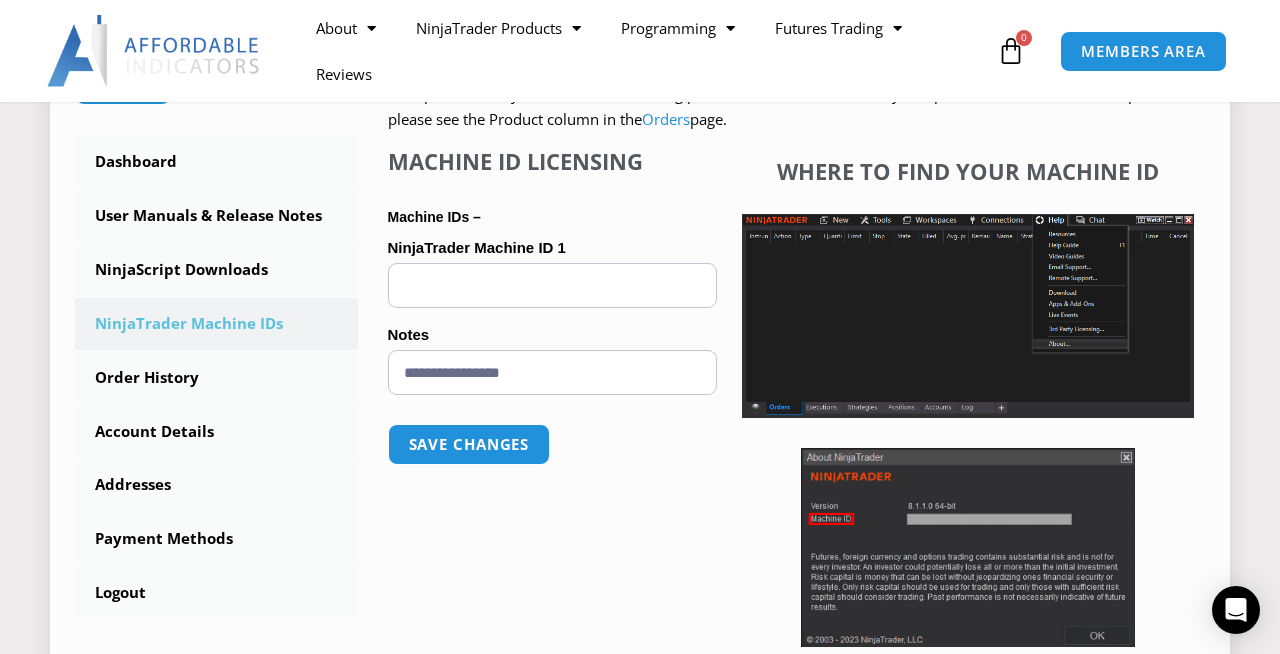 click on "NinjaTrader Machine ID 1  (optional)" at bounding box center (553, 285) 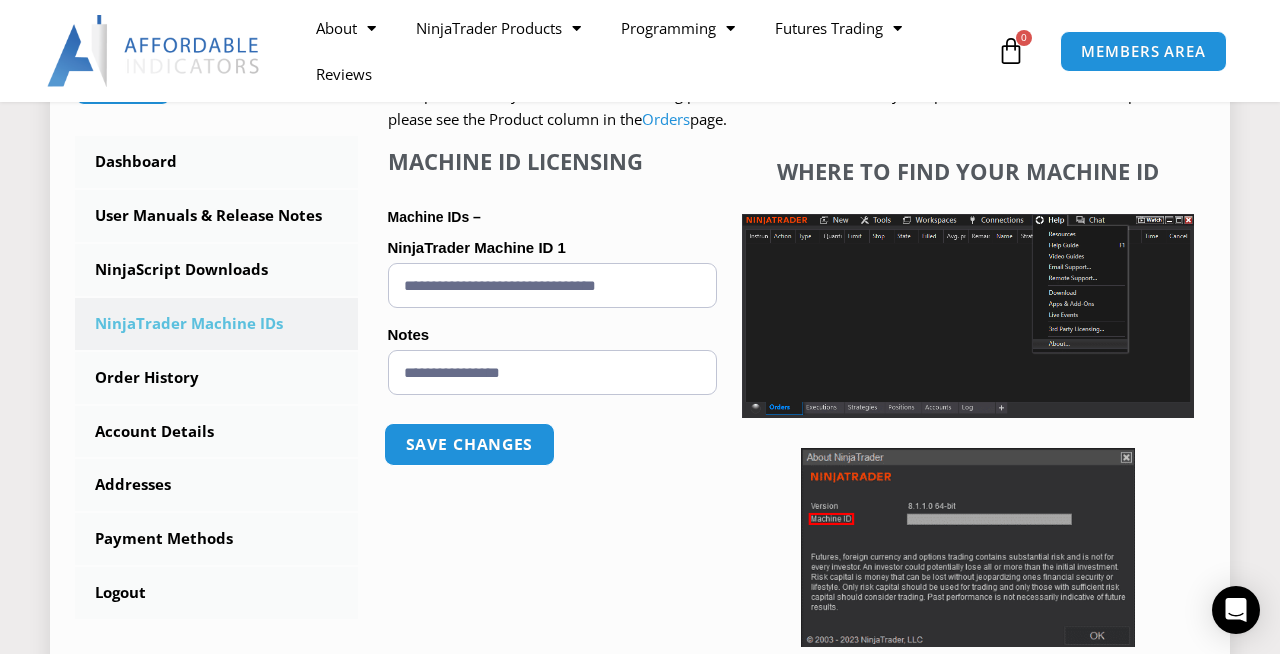 type on "**********" 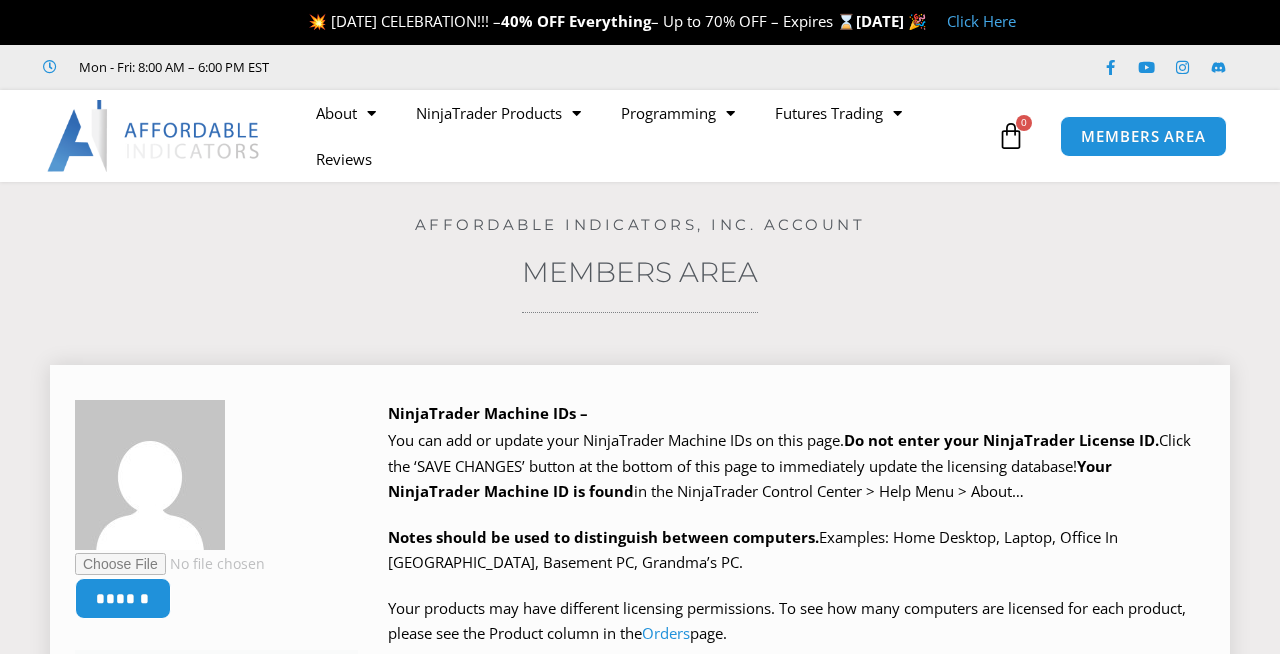 scroll, scrollTop: 0, scrollLeft: 0, axis: both 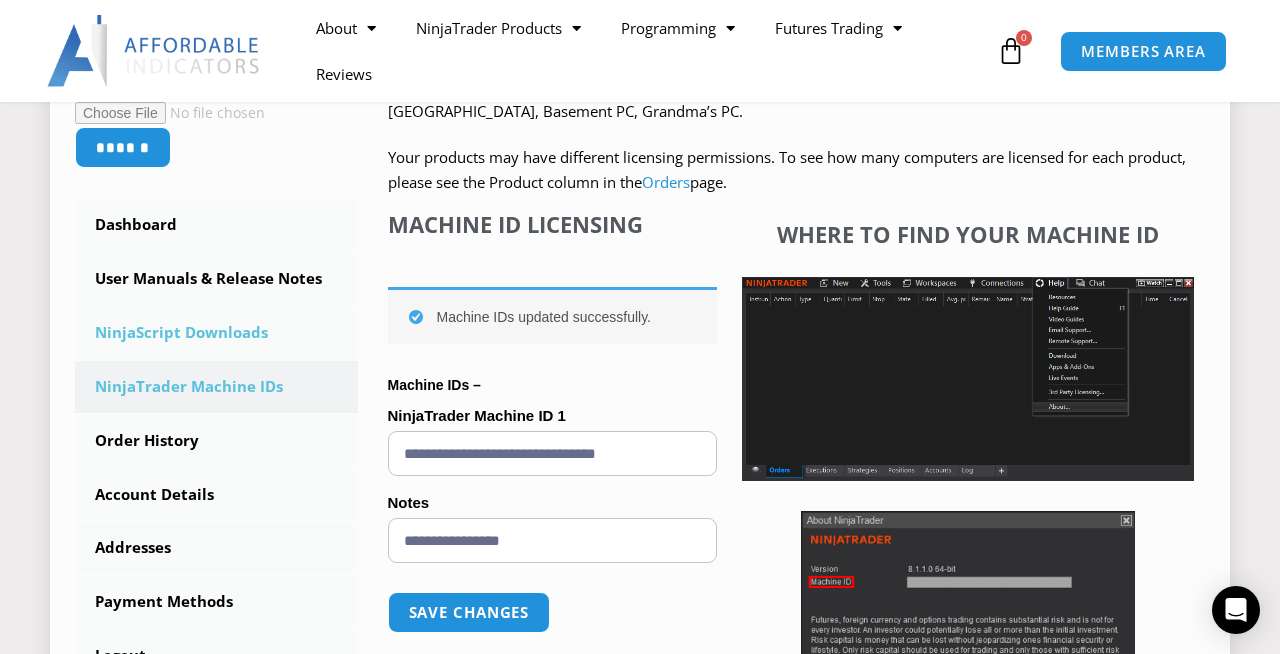 click on "NinjaScript Downloads" at bounding box center [216, 333] 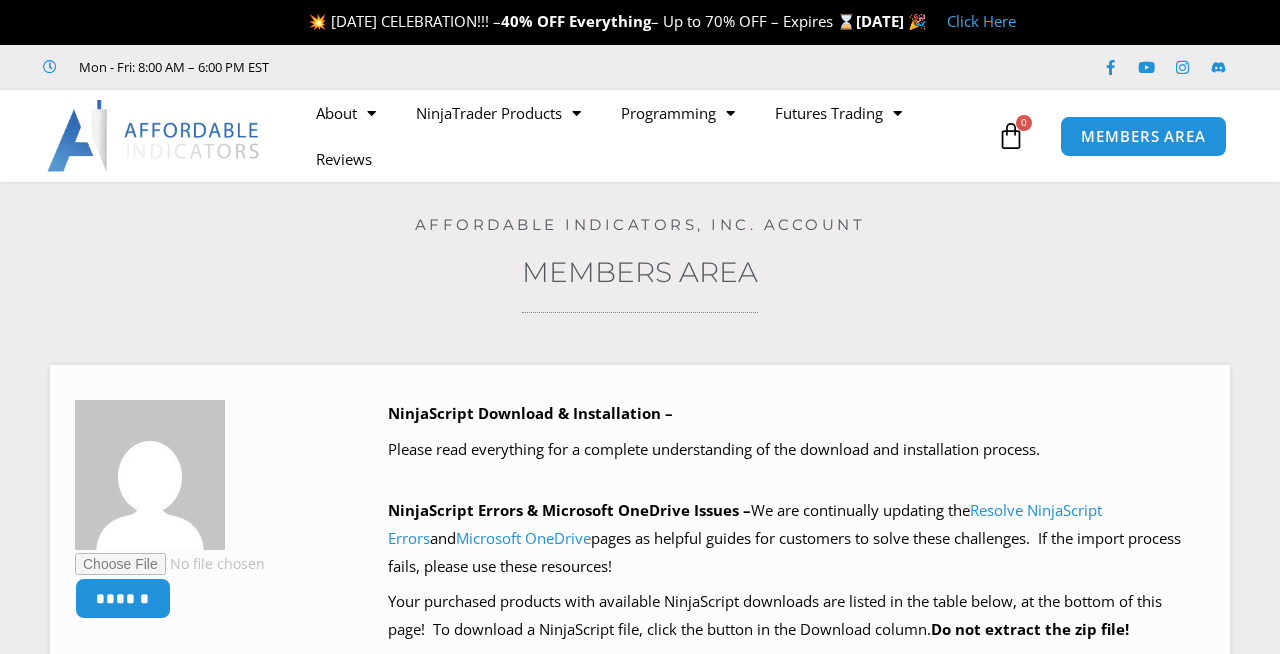 scroll, scrollTop: 0, scrollLeft: 0, axis: both 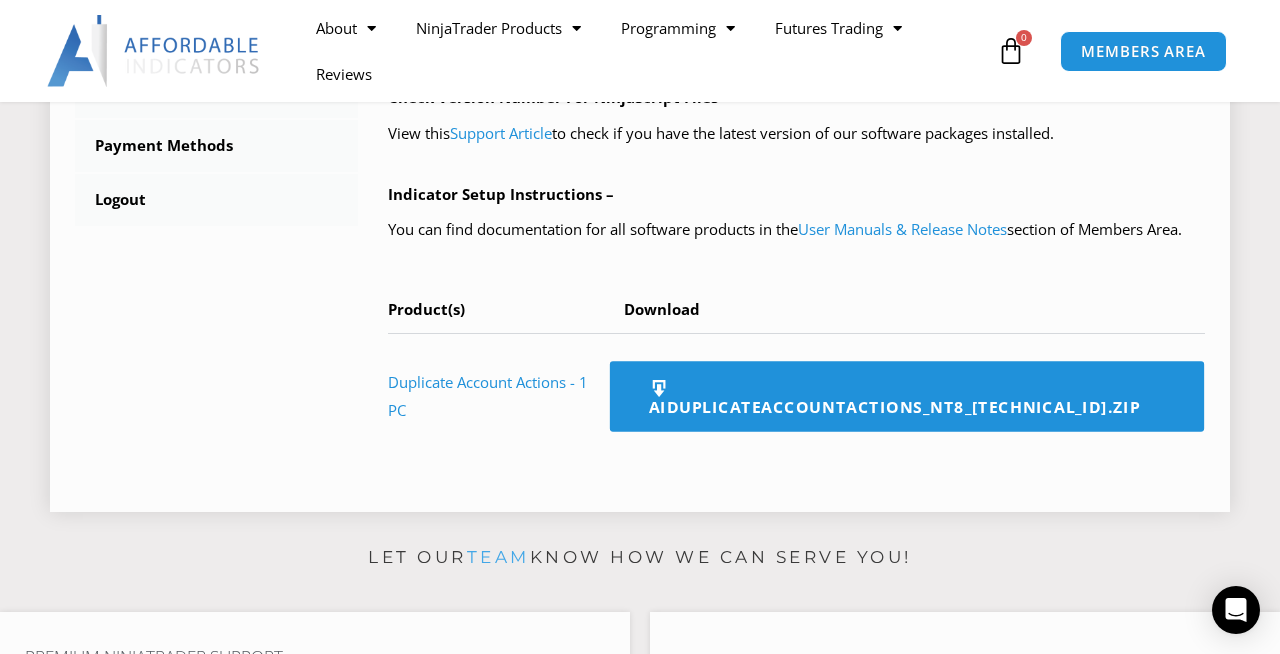 click on "AIDuplicateAccountActions_NT8_[TECHNICAL_ID].zip" at bounding box center [907, 396] 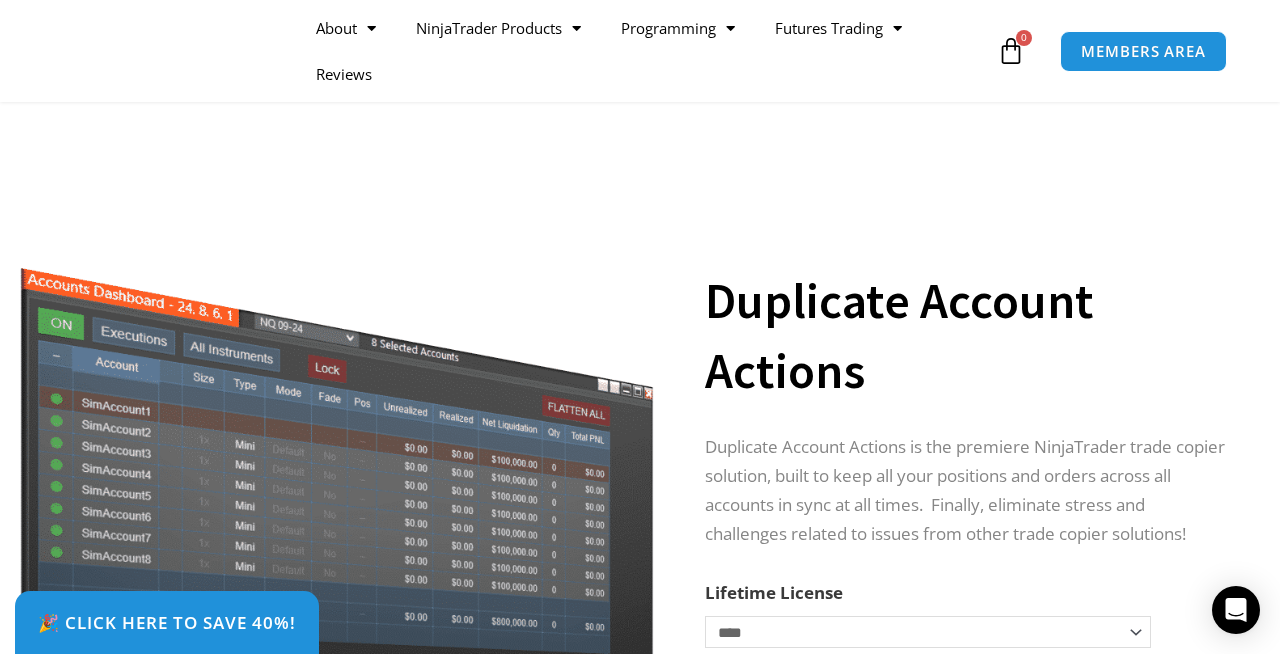 scroll, scrollTop: 1744, scrollLeft: 0, axis: vertical 